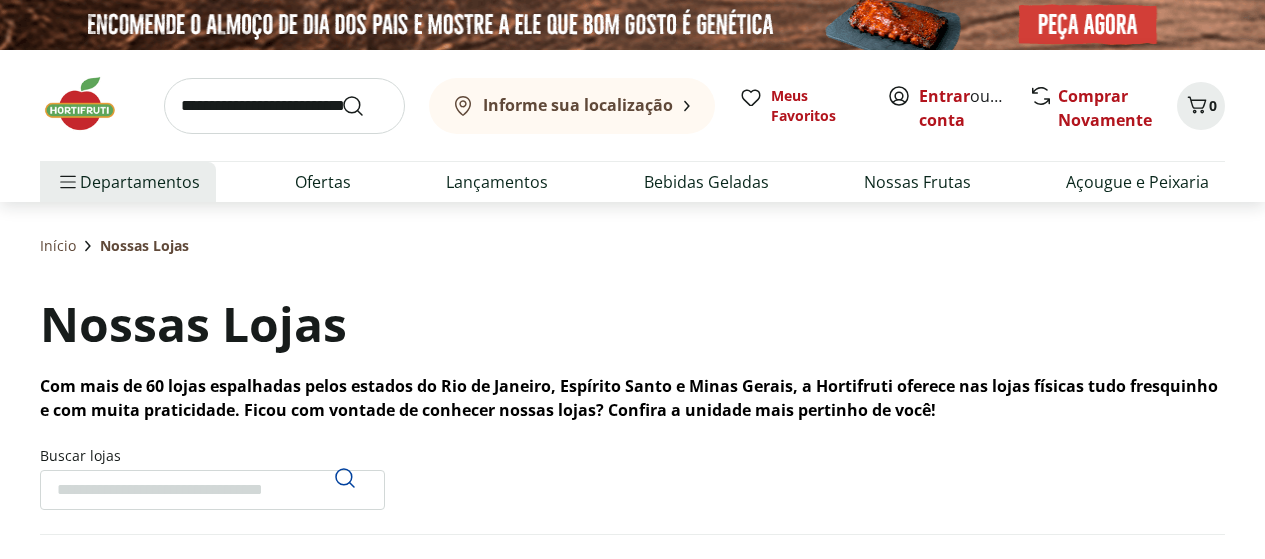 scroll, scrollTop: 0, scrollLeft: 0, axis: both 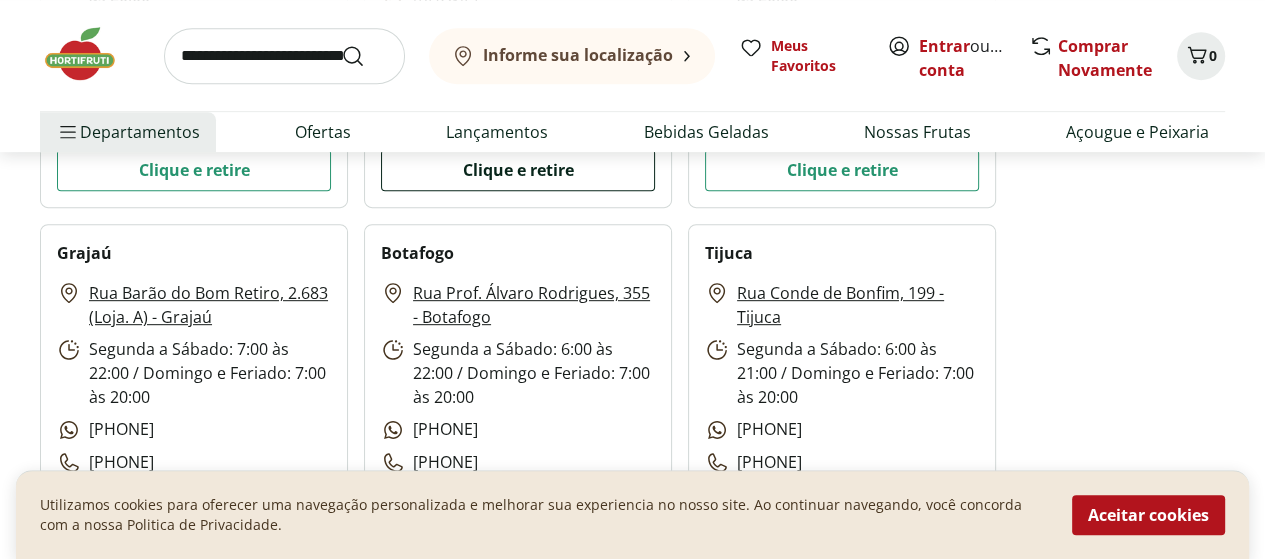 click on "Clique e retire" at bounding box center [518, 170] 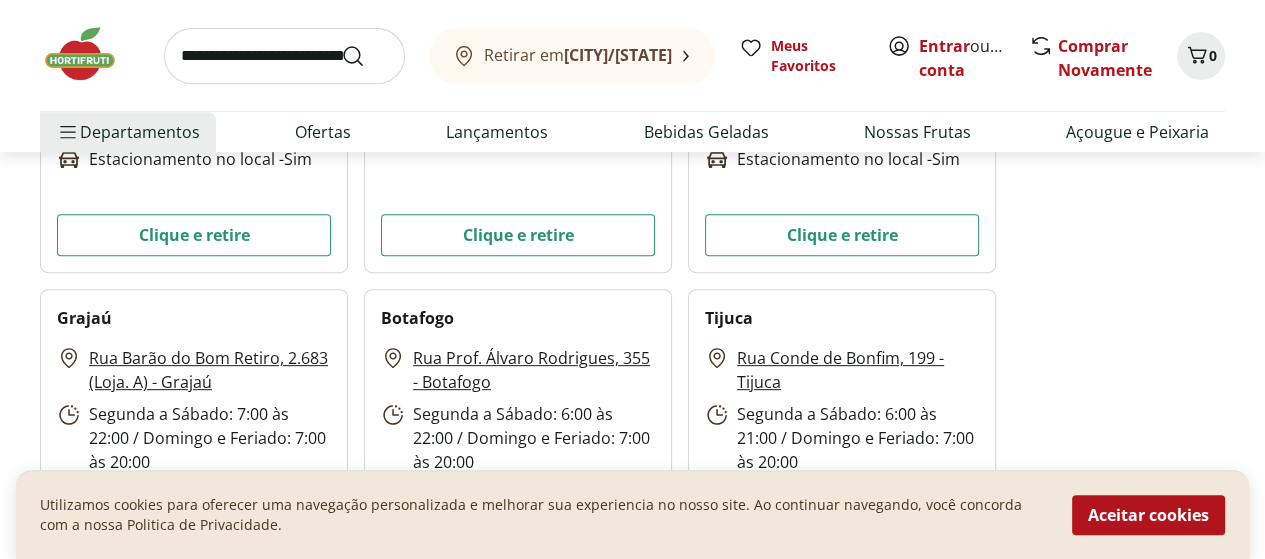 scroll, scrollTop: 700, scrollLeft: 0, axis: vertical 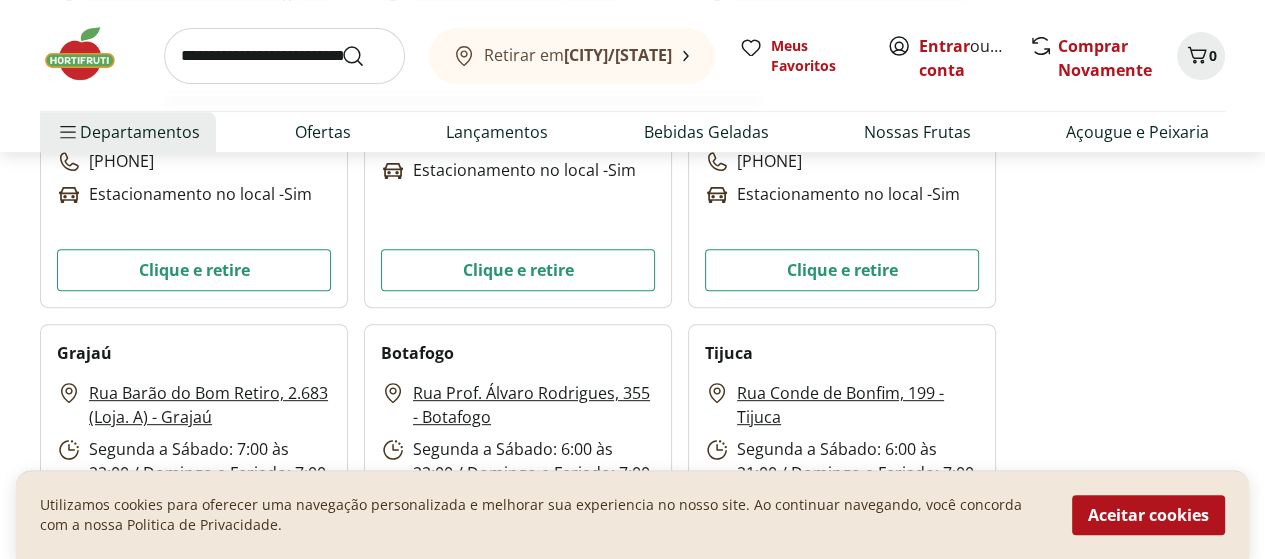 click at bounding box center [284, 56] 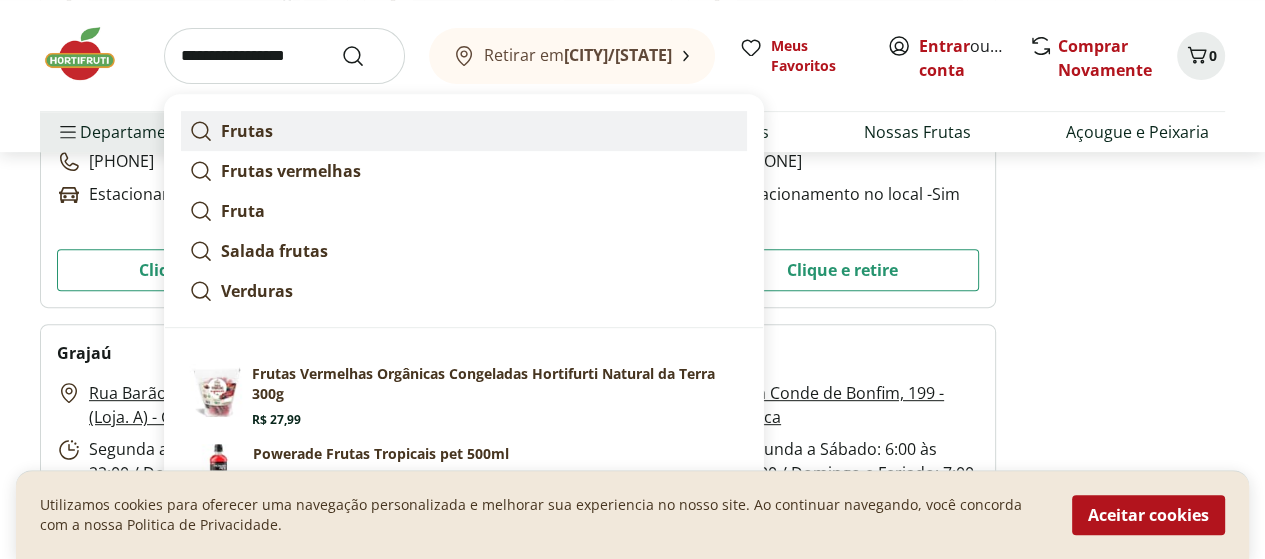 click on "Frutas" at bounding box center [247, 131] 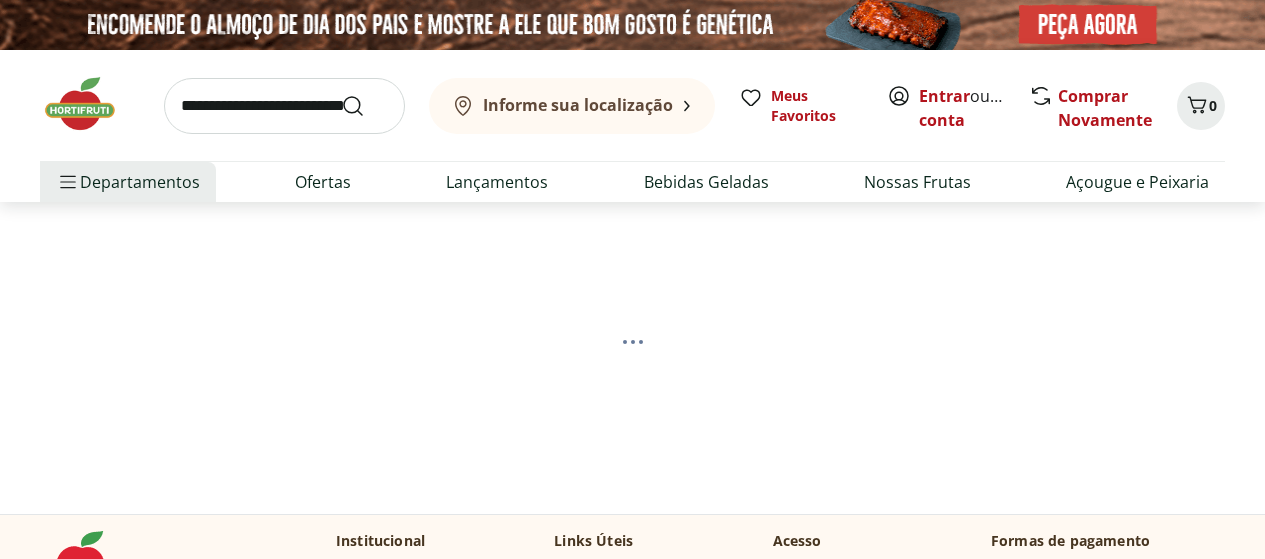 scroll, scrollTop: 0, scrollLeft: 0, axis: both 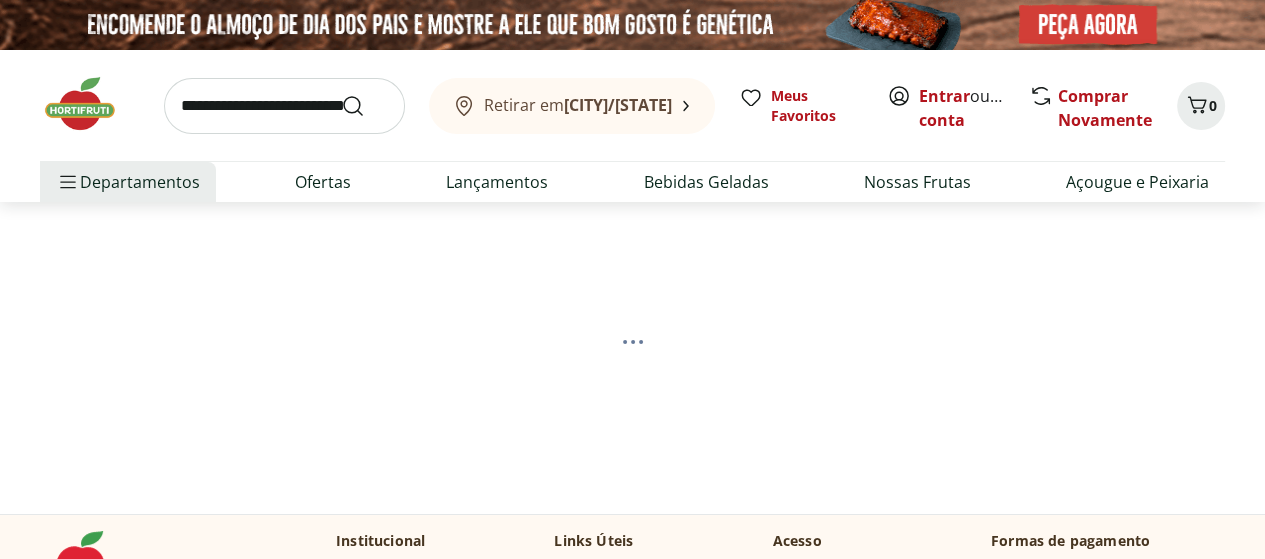 select on "**********" 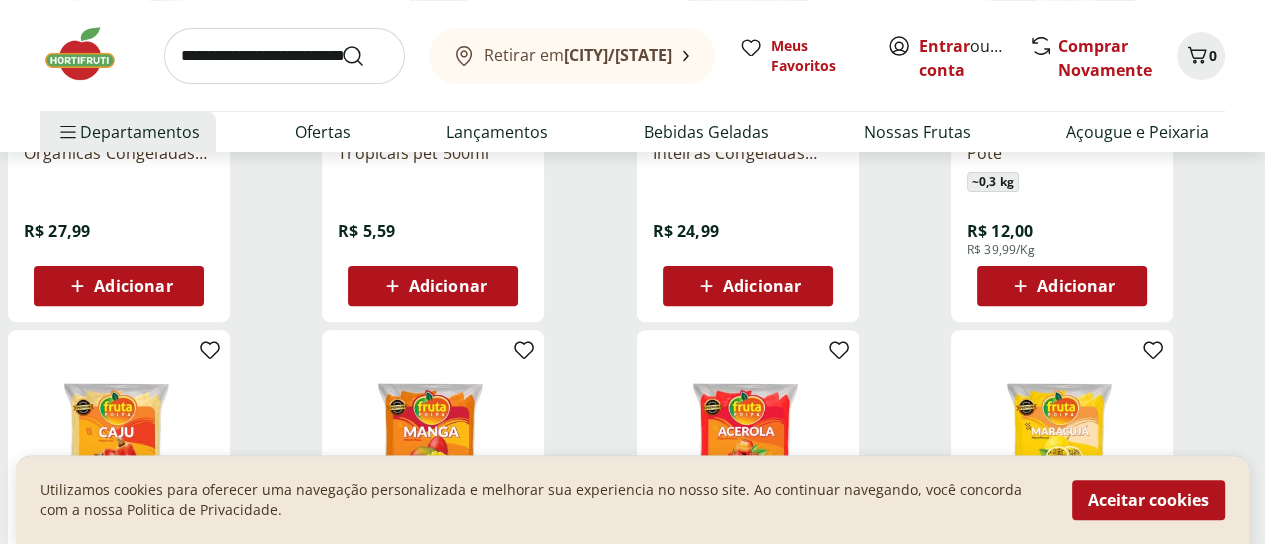 scroll, scrollTop: 600, scrollLeft: 0, axis: vertical 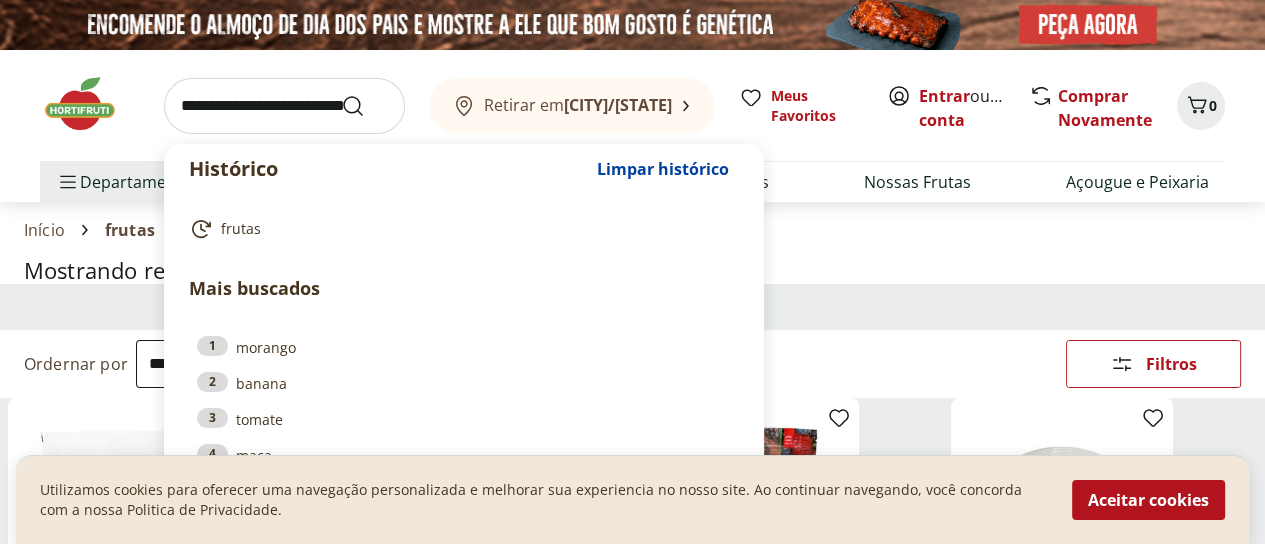drag, startPoint x: 180, startPoint y: 106, endPoint x: 320, endPoint y: 110, distance: 140.05713 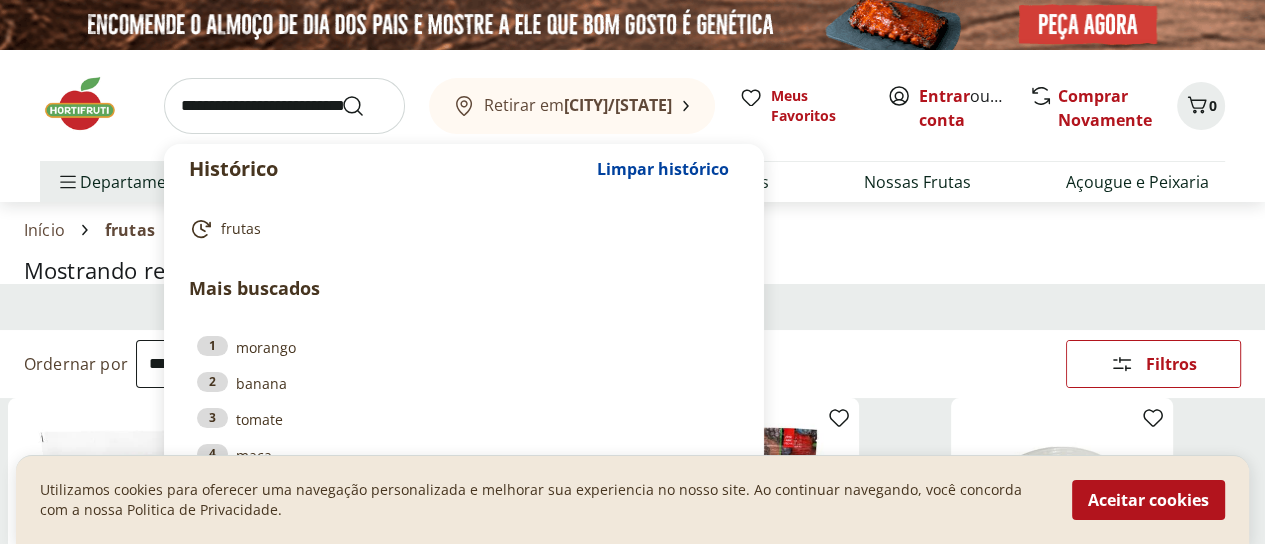 click at bounding box center (284, 106) 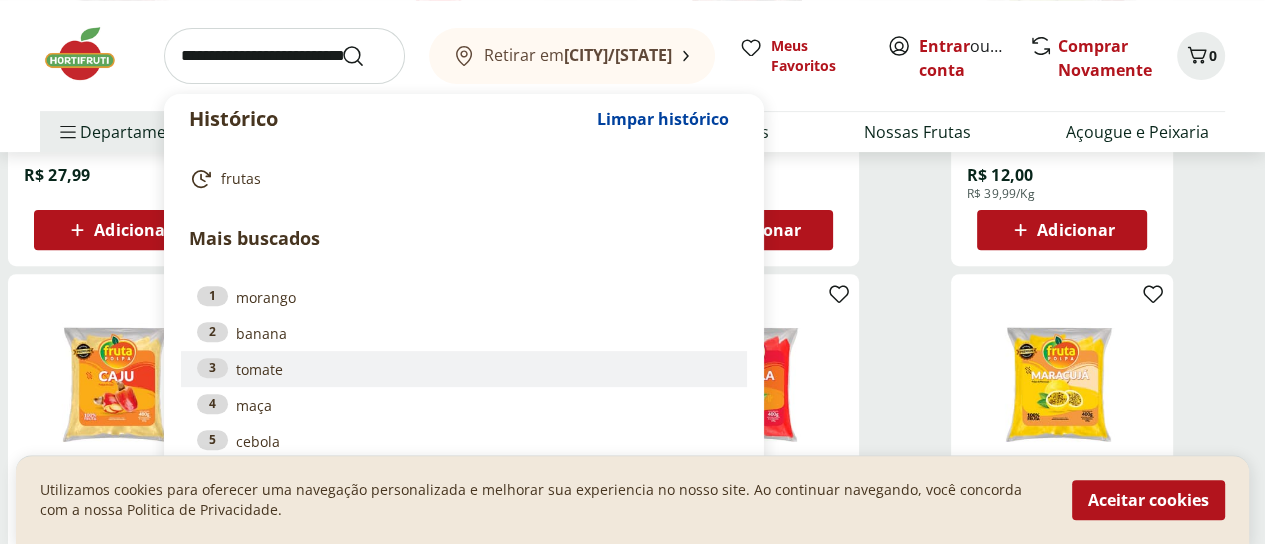 scroll, scrollTop: 600, scrollLeft: 0, axis: vertical 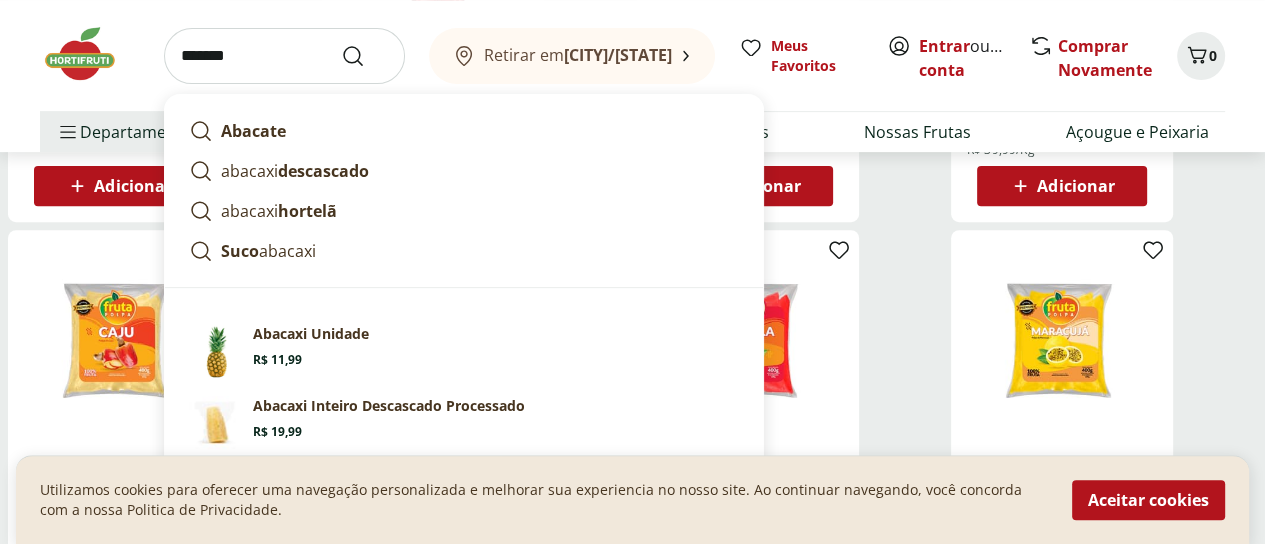 type on "*******" 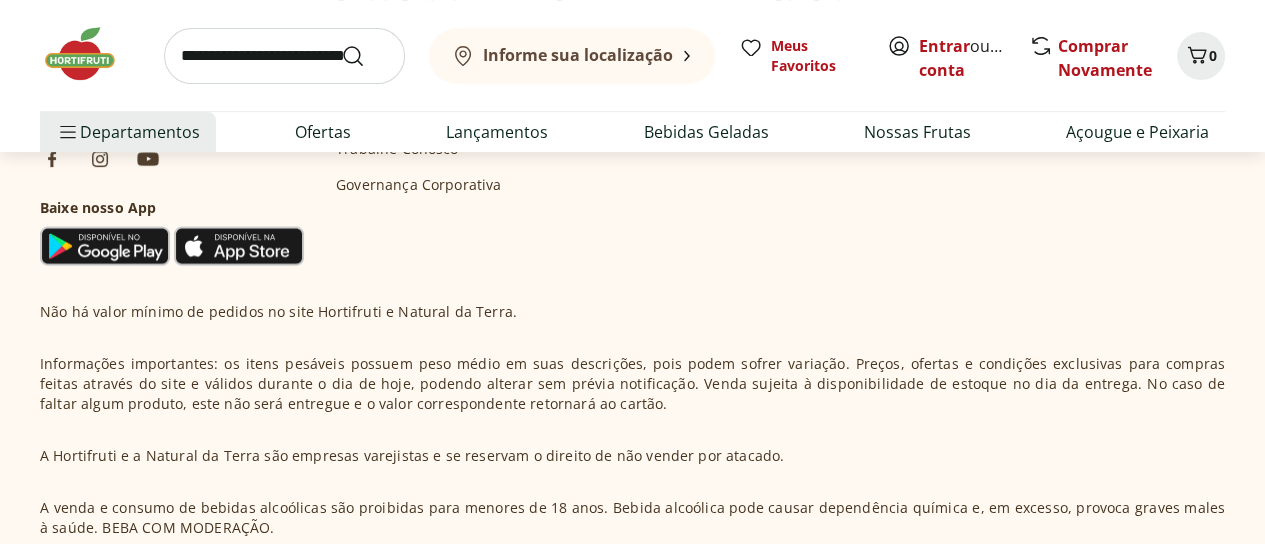 scroll, scrollTop: 0, scrollLeft: 0, axis: both 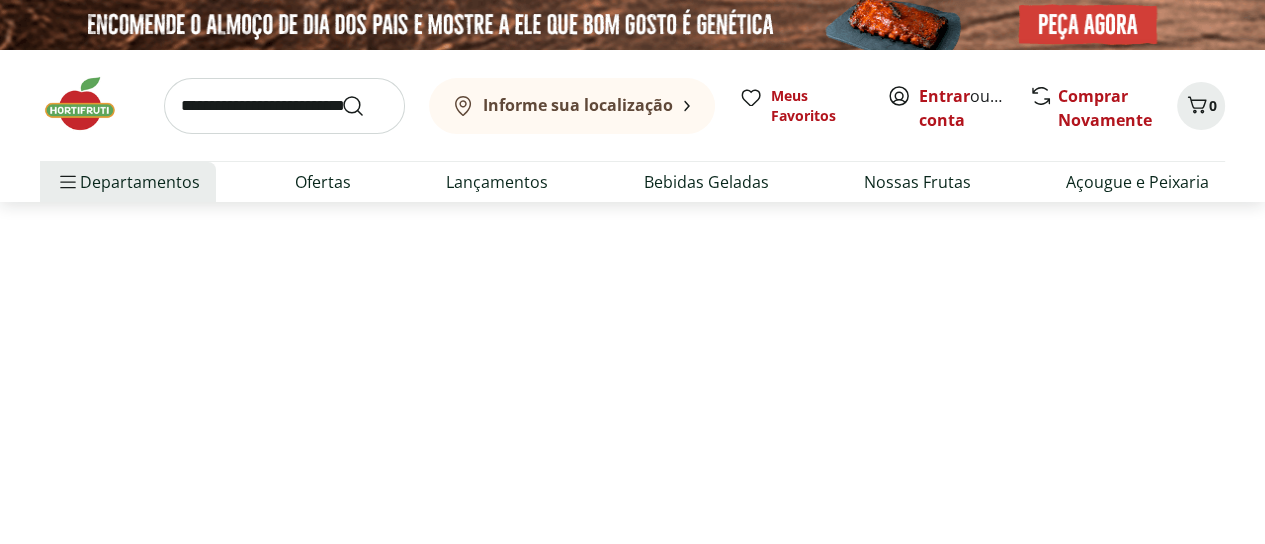 select on "**********" 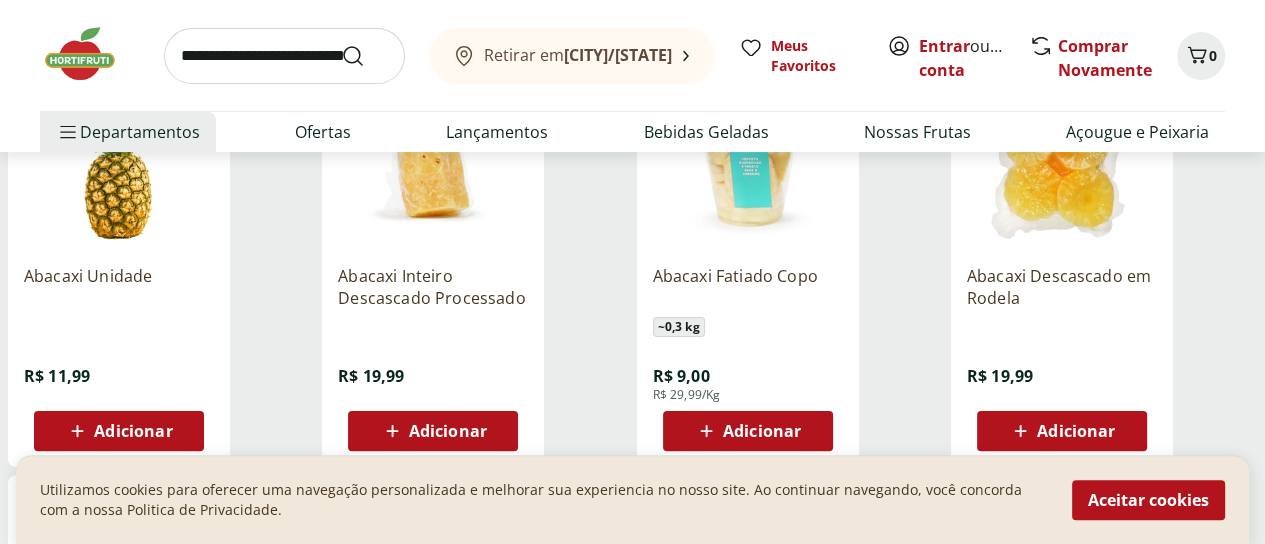 scroll, scrollTop: 400, scrollLeft: 0, axis: vertical 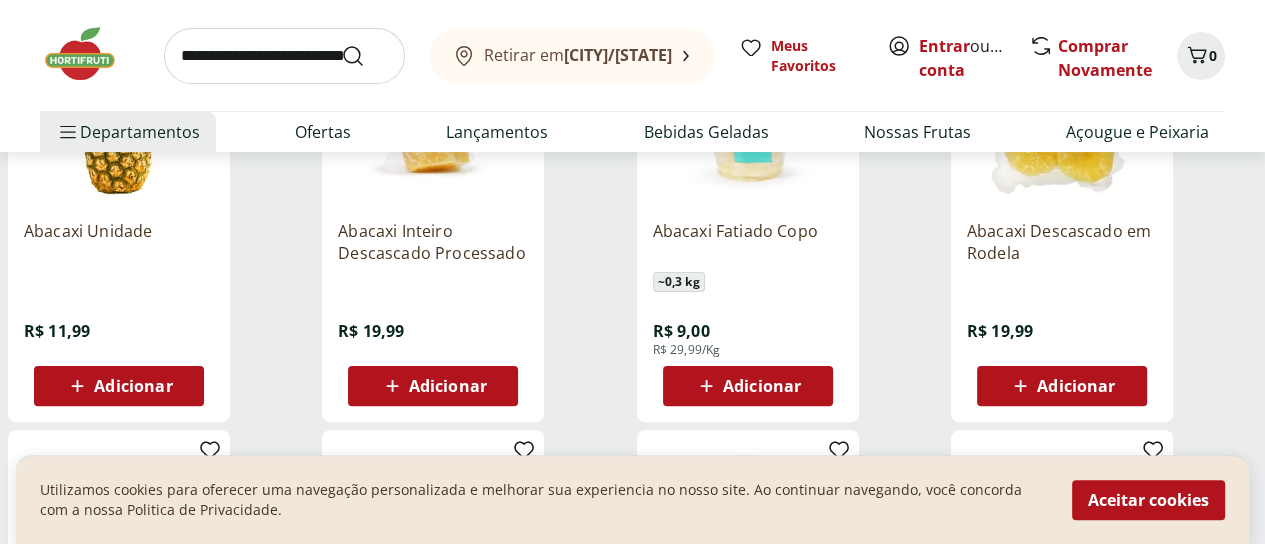 click on "Adicionar" at bounding box center [133, 386] 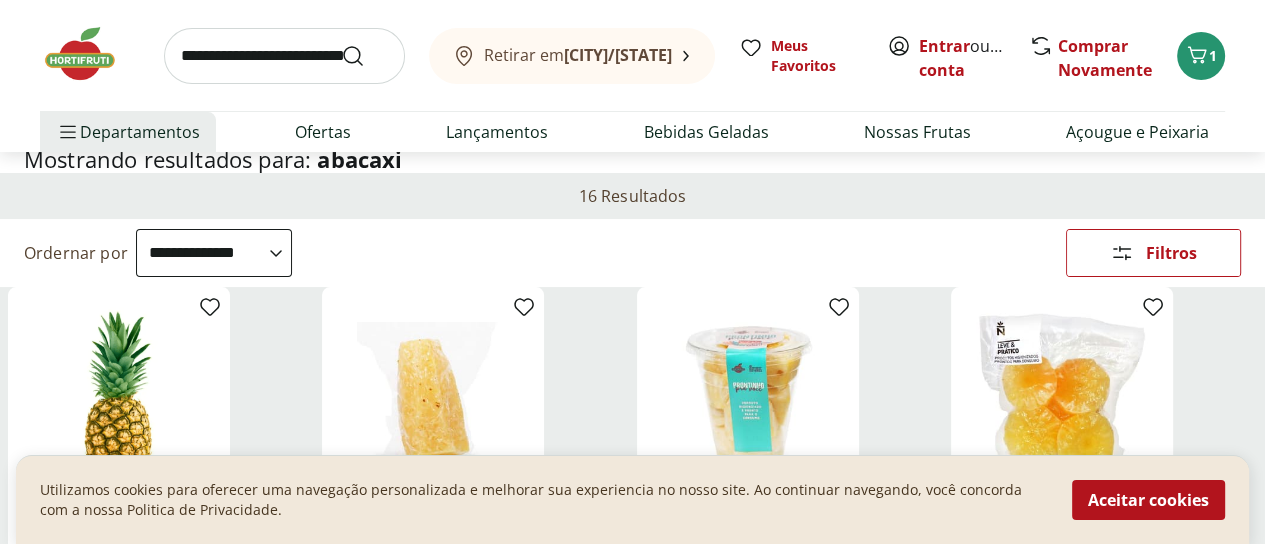 scroll, scrollTop: 200, scrollLeft: 0, axis: vertical 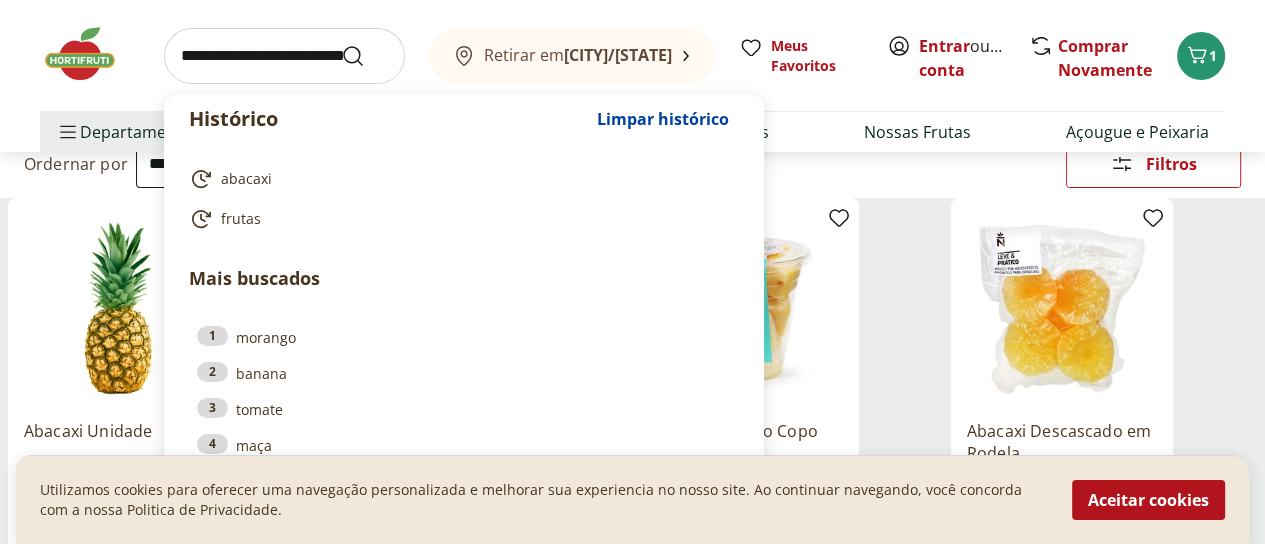 click at bounding box center [284, 56] 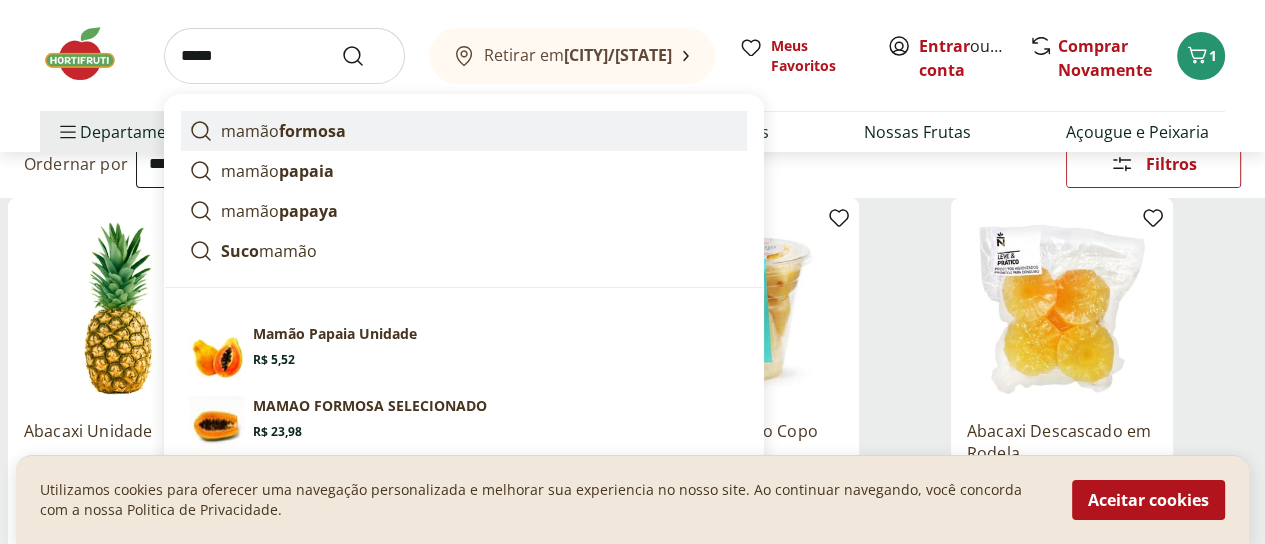 click 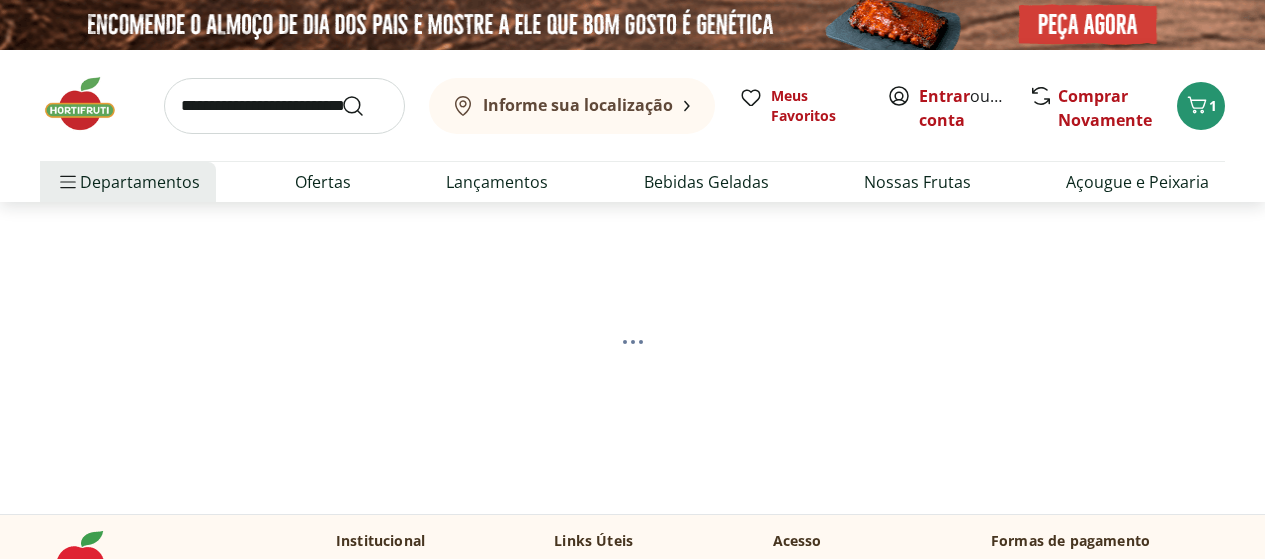 scroll, scrollTop: 0, scrollLeft: 0, axis: both 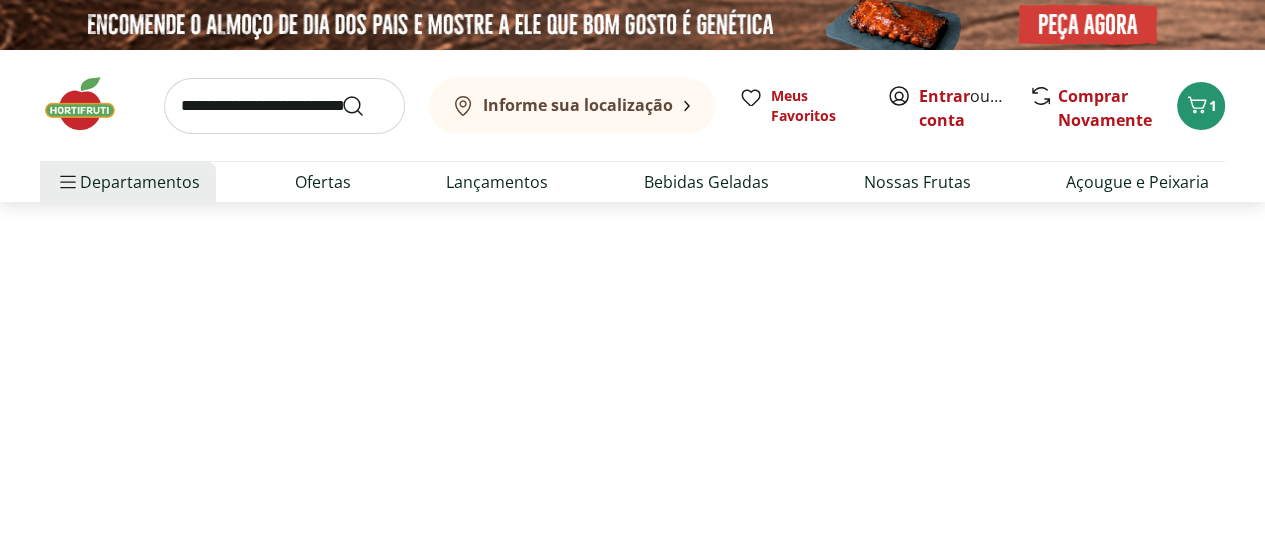 select on "**********" 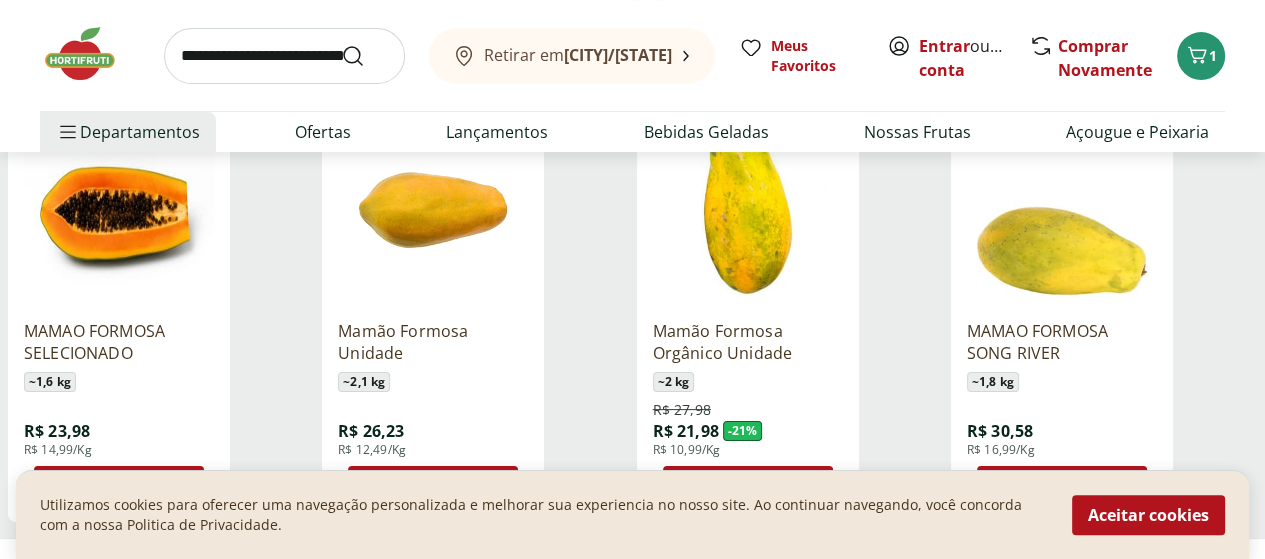 scroll, scrollTop: 400, scrollLeft: 0, axis: vertical 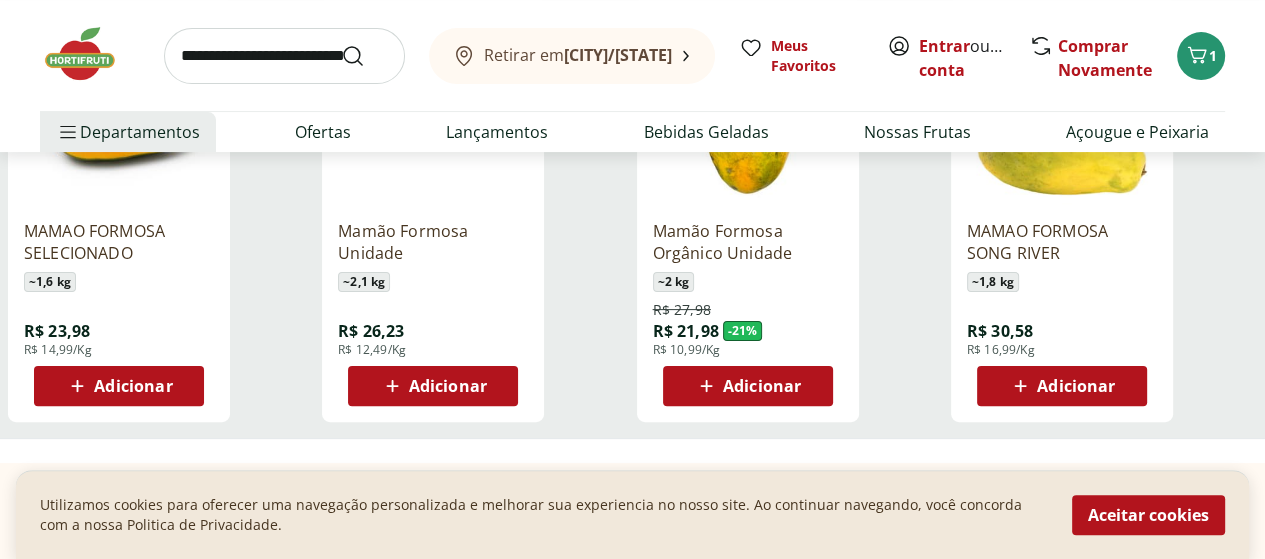 click on "Adicionar" at bounding box center [448, 386] 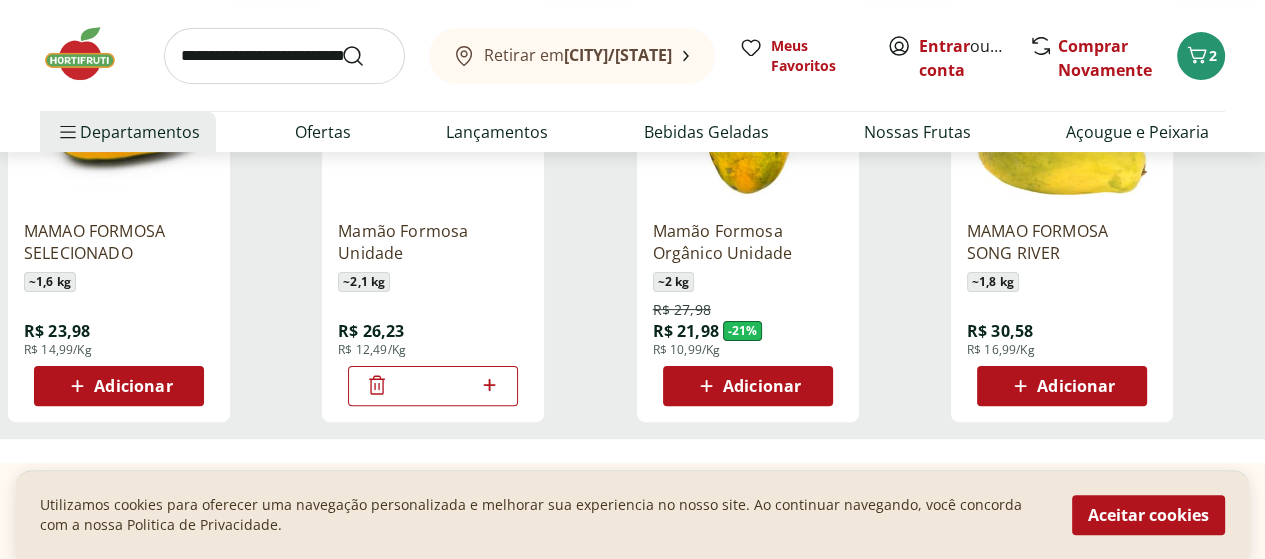 scroll, scrollTop: 300, scrollLeft: 0, axis: vertical 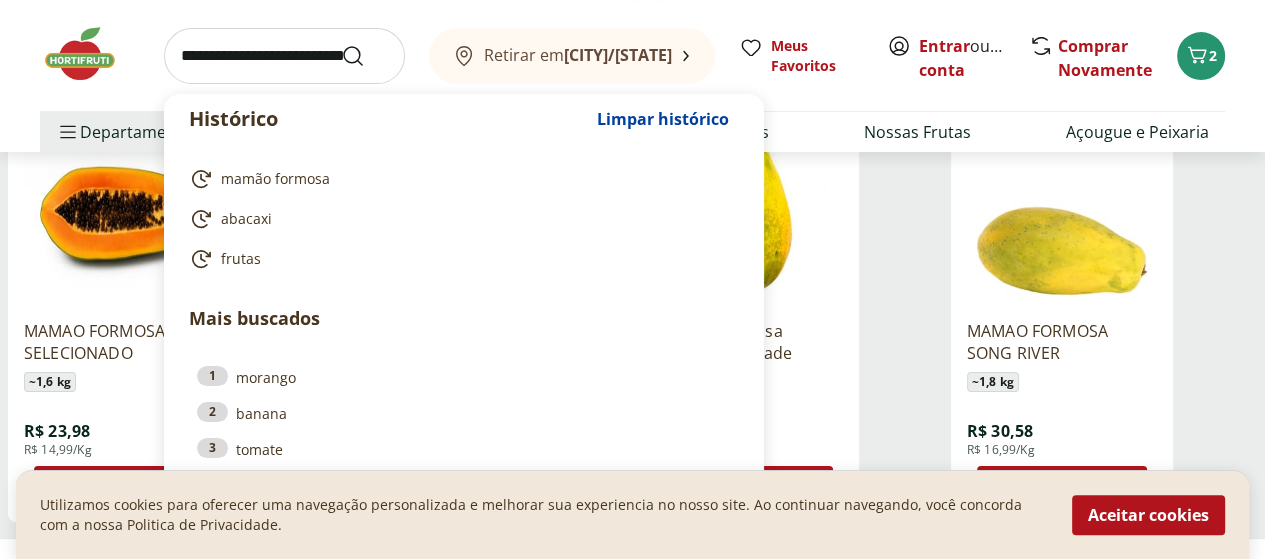 click at bounding box center (284, 56) 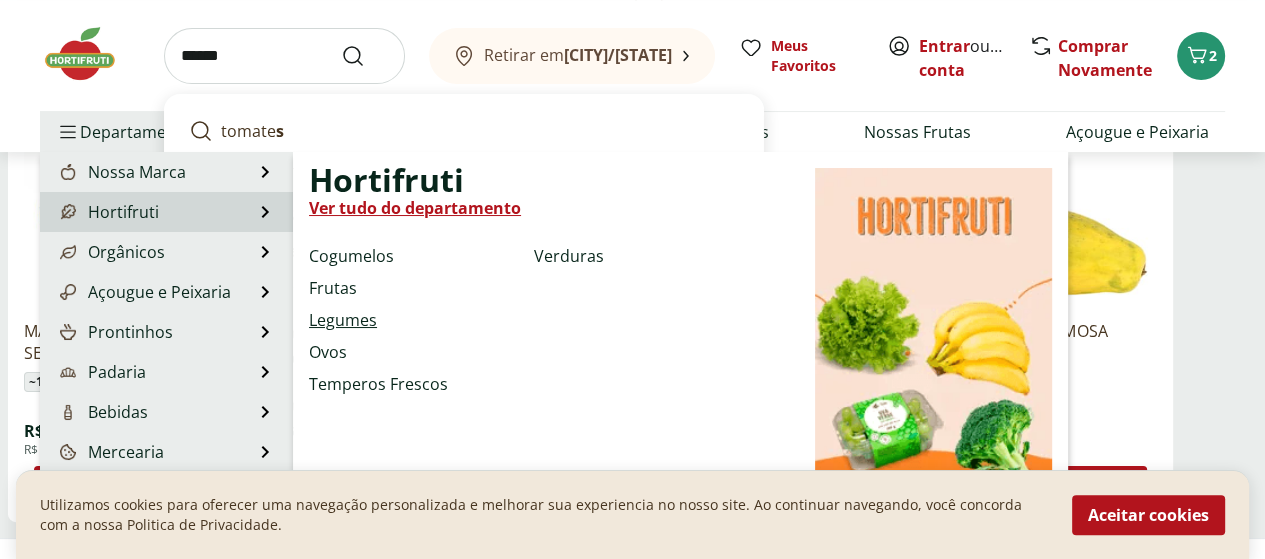 type on "******" 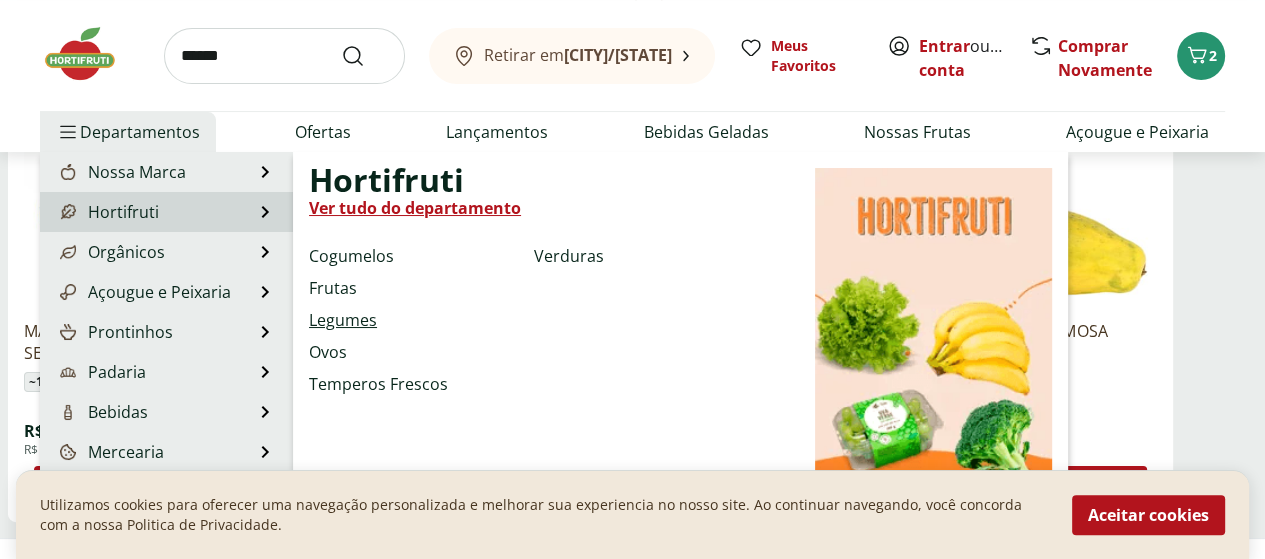 click on "Legumes" at bounding box center (343, 320) 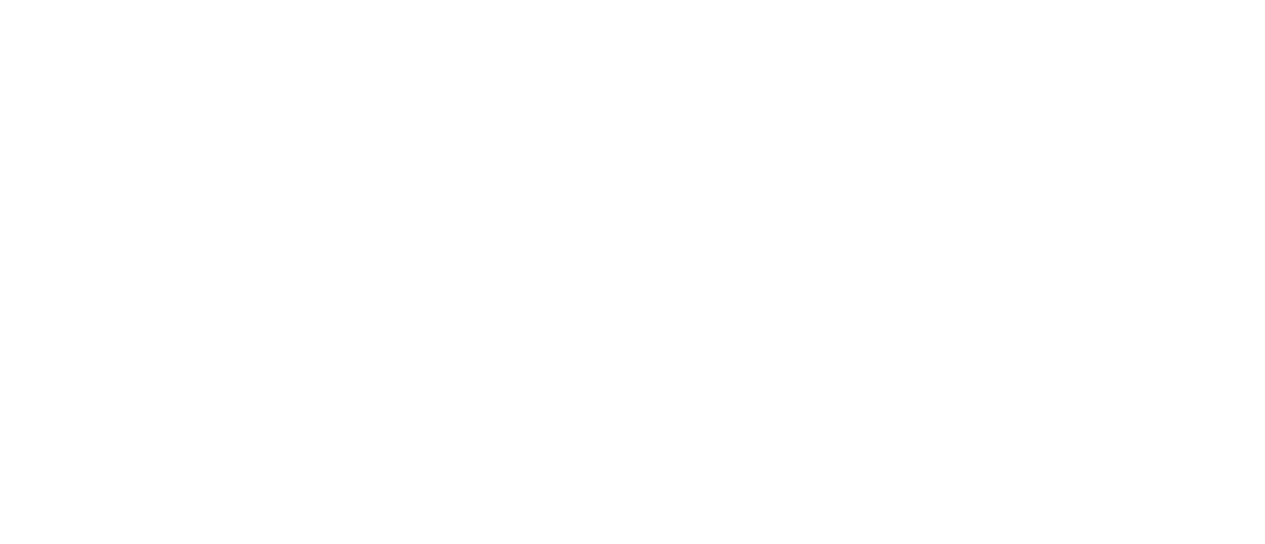 scroll, scrollTop: 0, scrollLeft: 0, axis: both 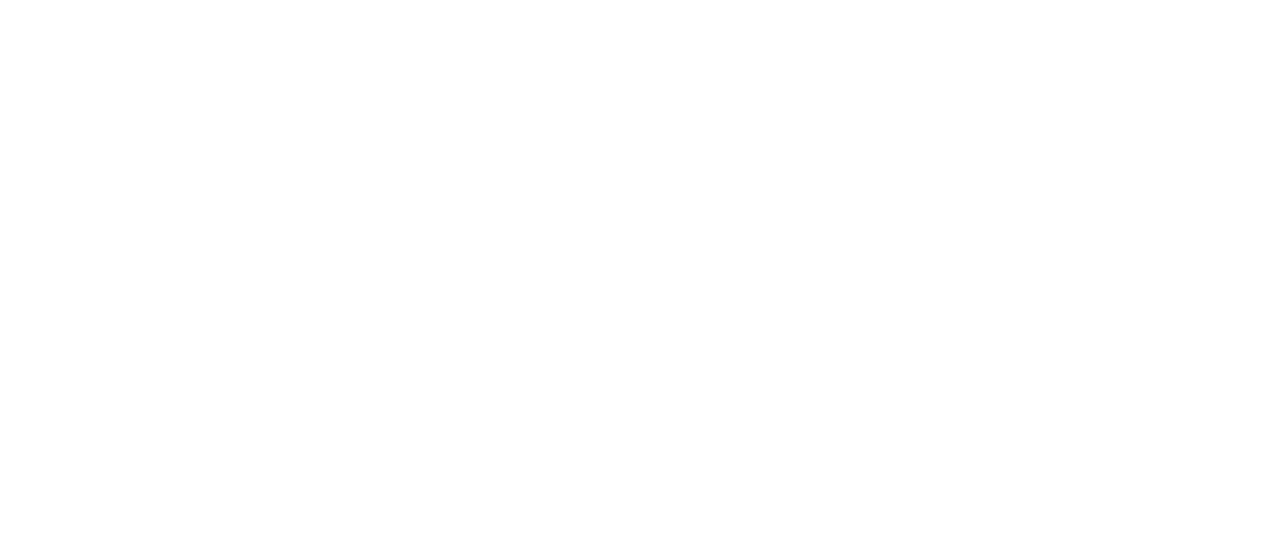 select on "**********" 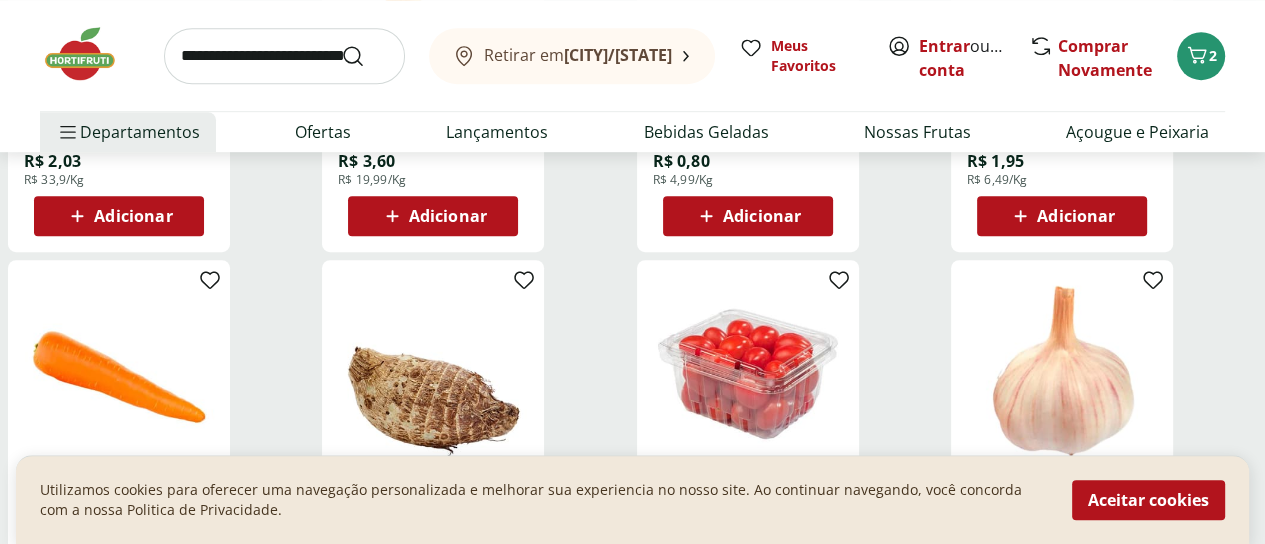 scroll, scrollTop: 1100, scrollLeft: 0, axis: vertical 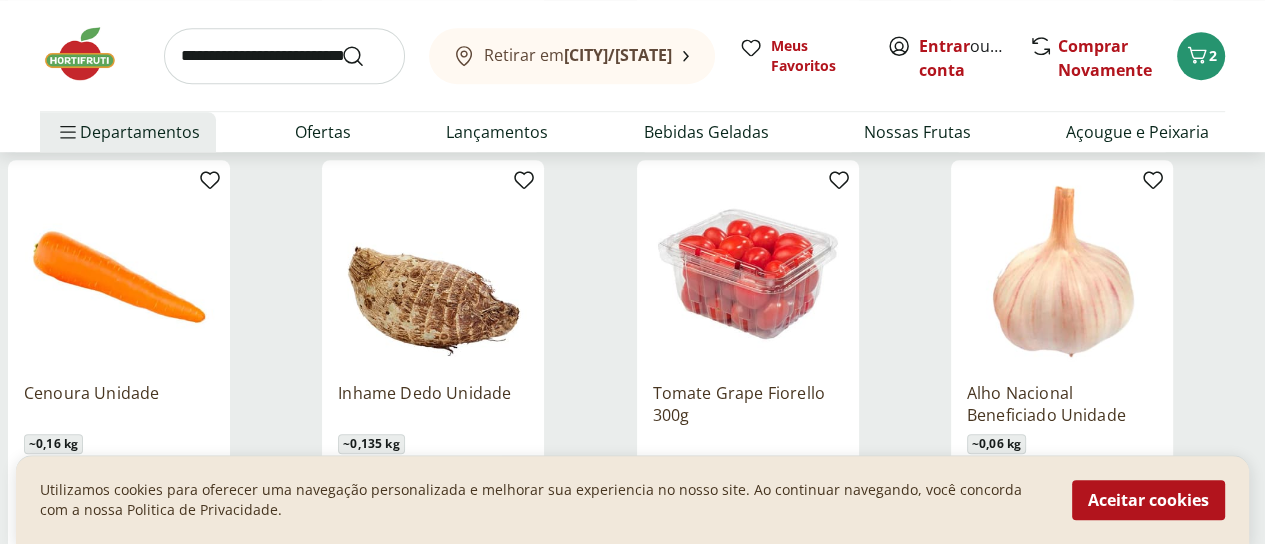 click at bounding box center [119, 271] 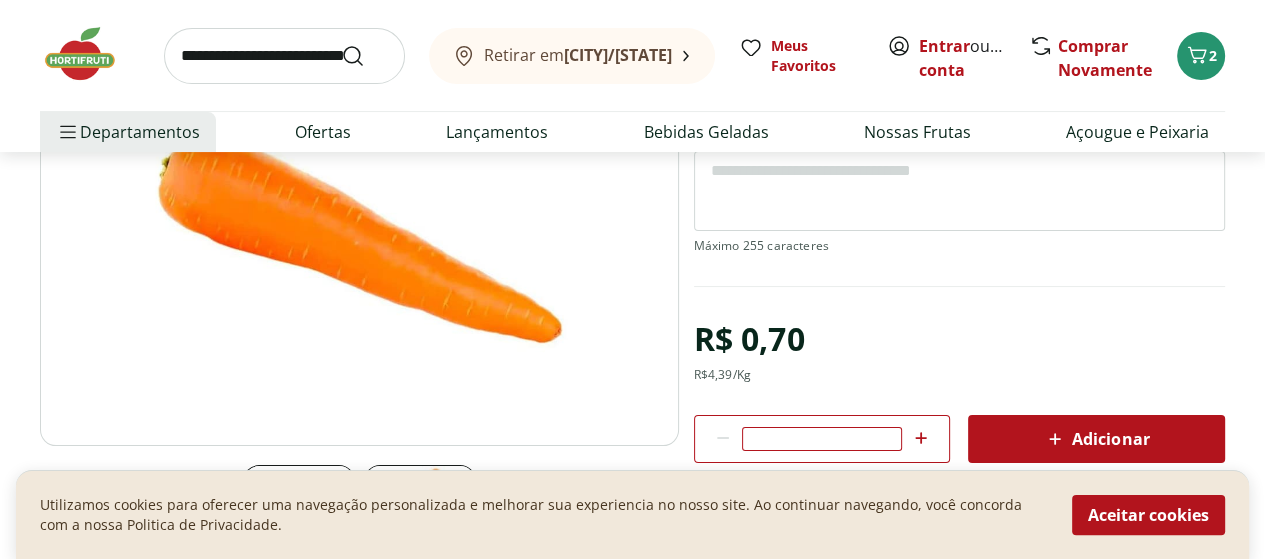 scroll, scrollTop: 300, scrollLeft: 0, axis: vertical 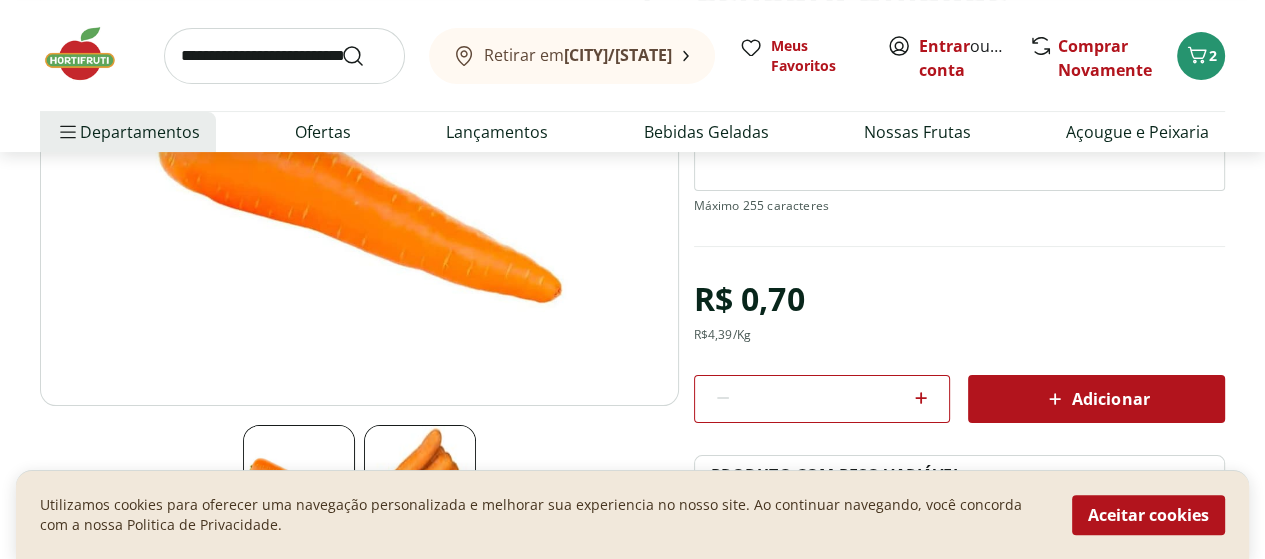 click 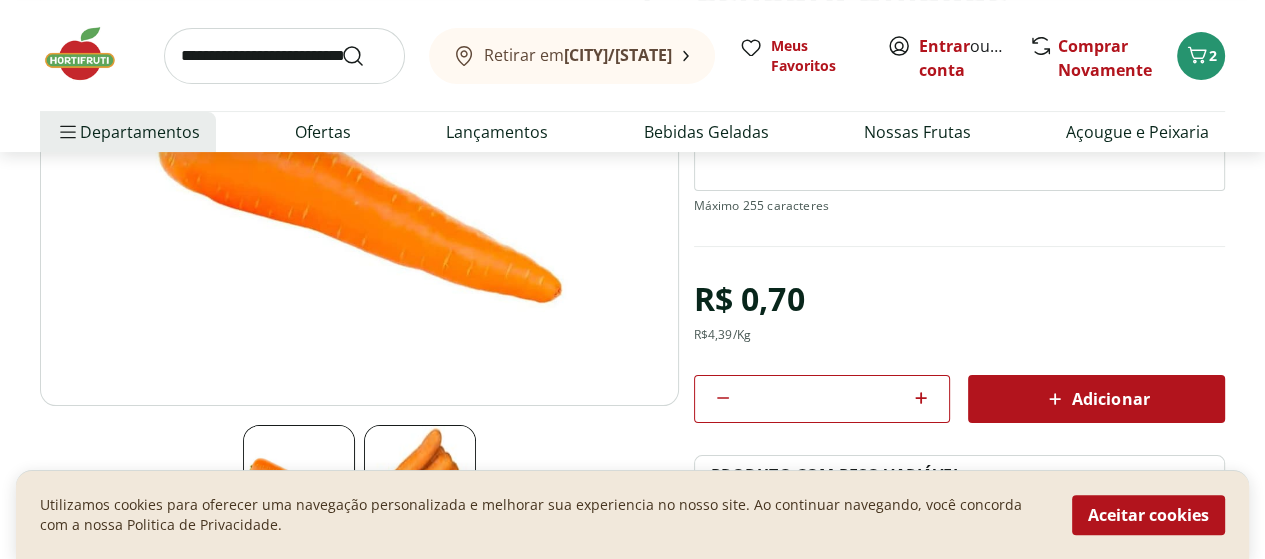click on "Adicionar" at bounding box center (1096, 399) 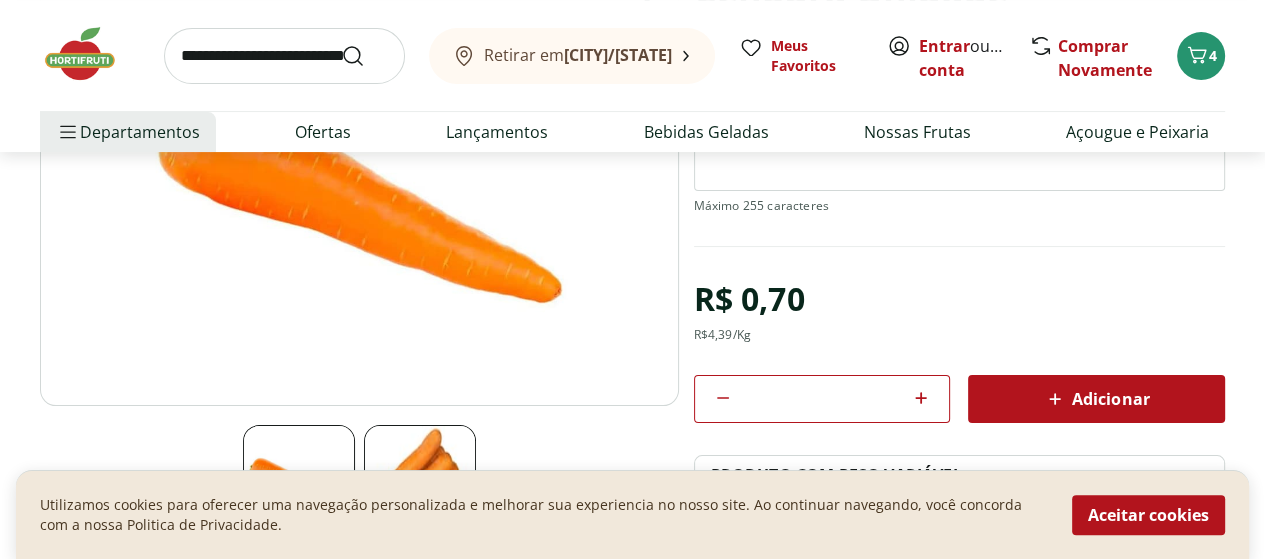 click on "Adicionar" at bounding box center (1096, 399) 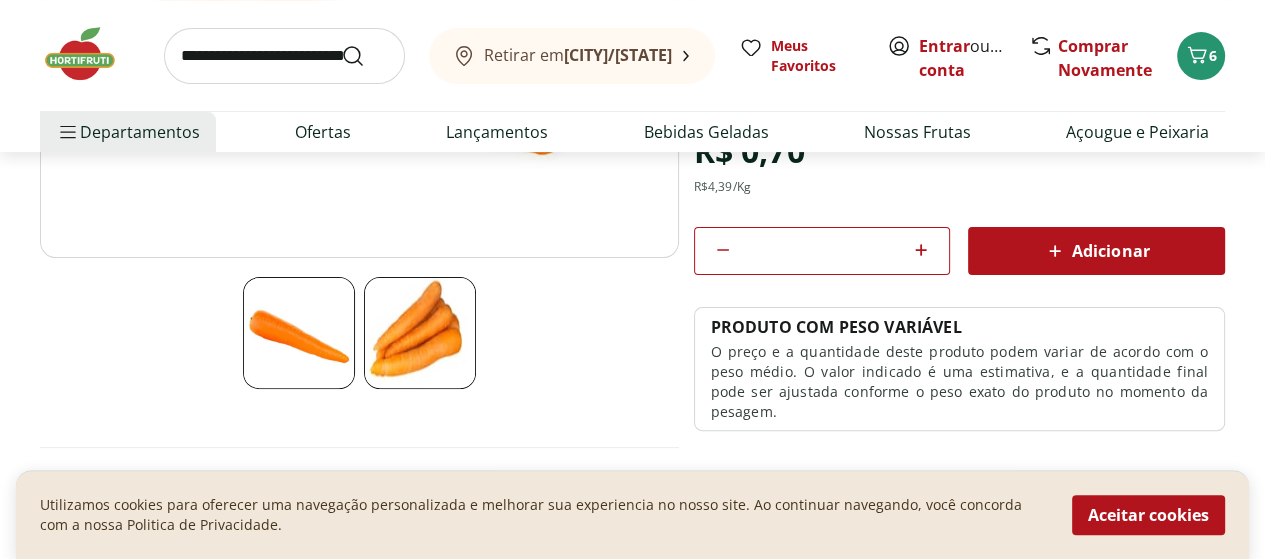 scroll, scrollTop: 500, scrollLeft: 0, axis: vertical 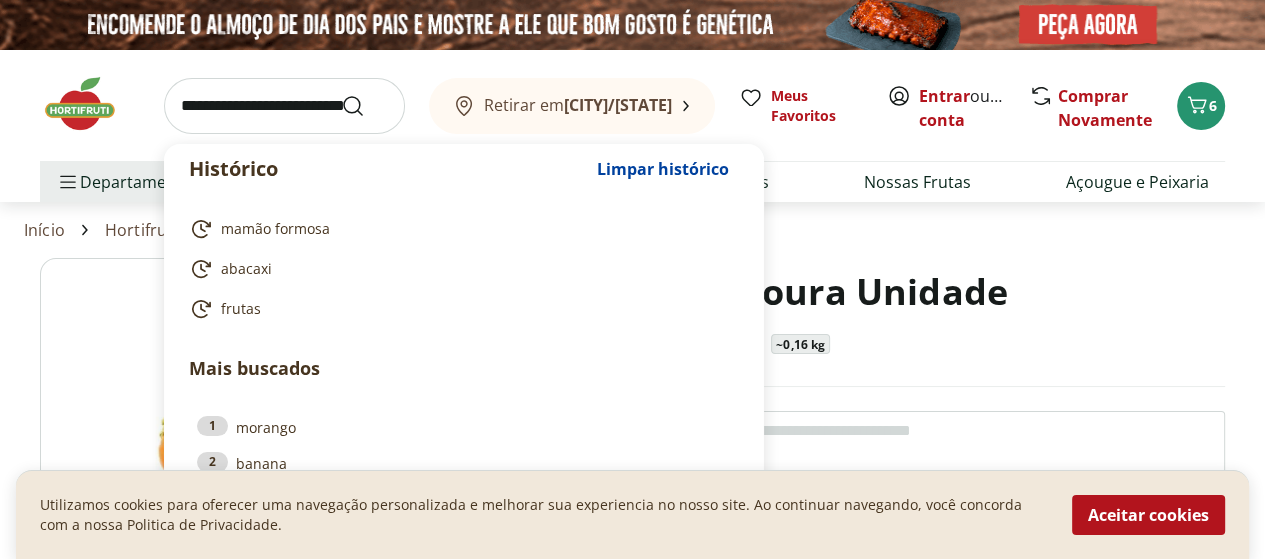 click at bounding box center (284, 106) 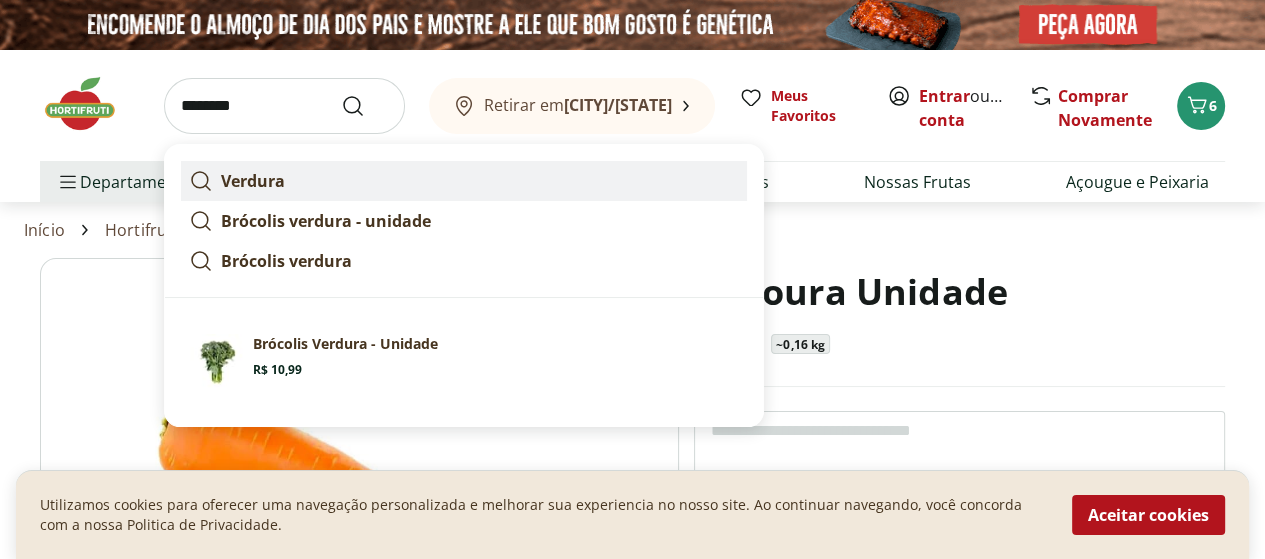 click 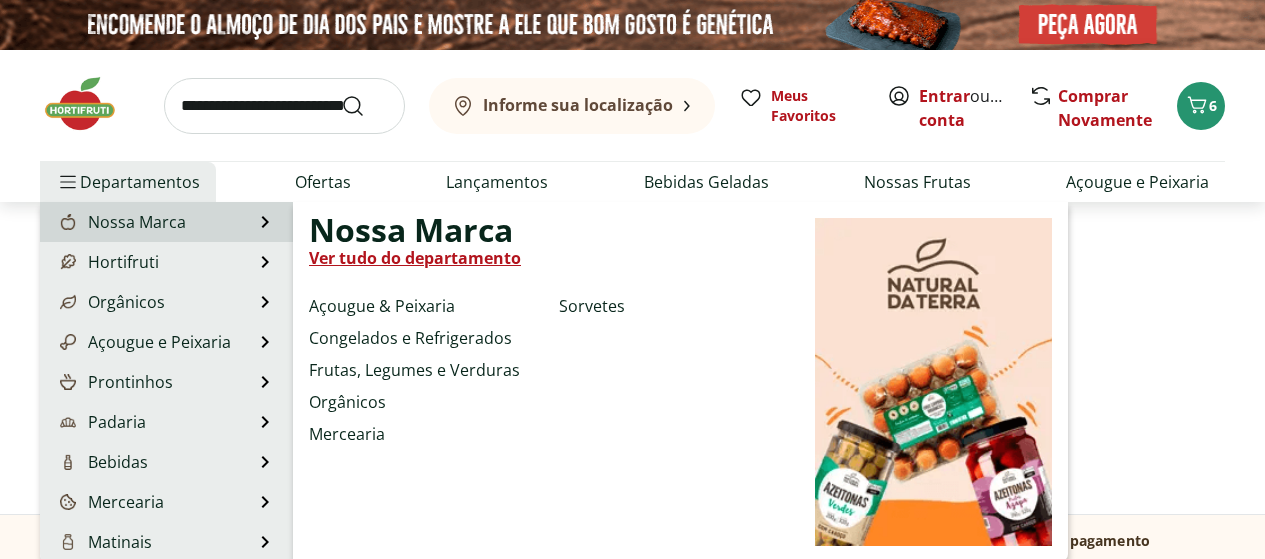 scroll, scrollTop: 0, scrollLeft: 0, axis: both 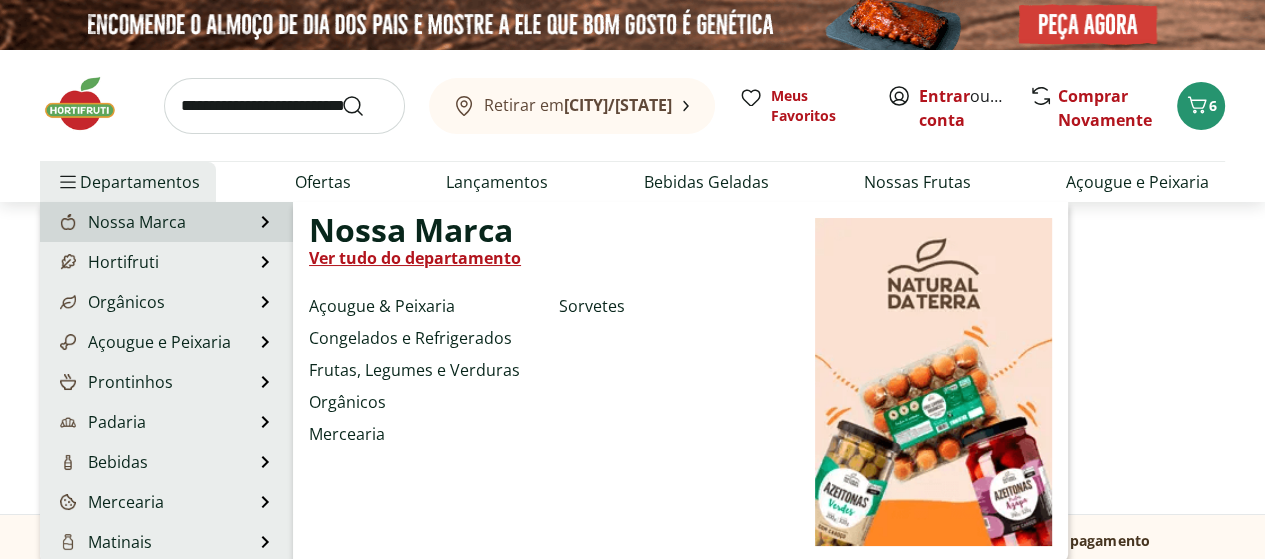 select on "**********" 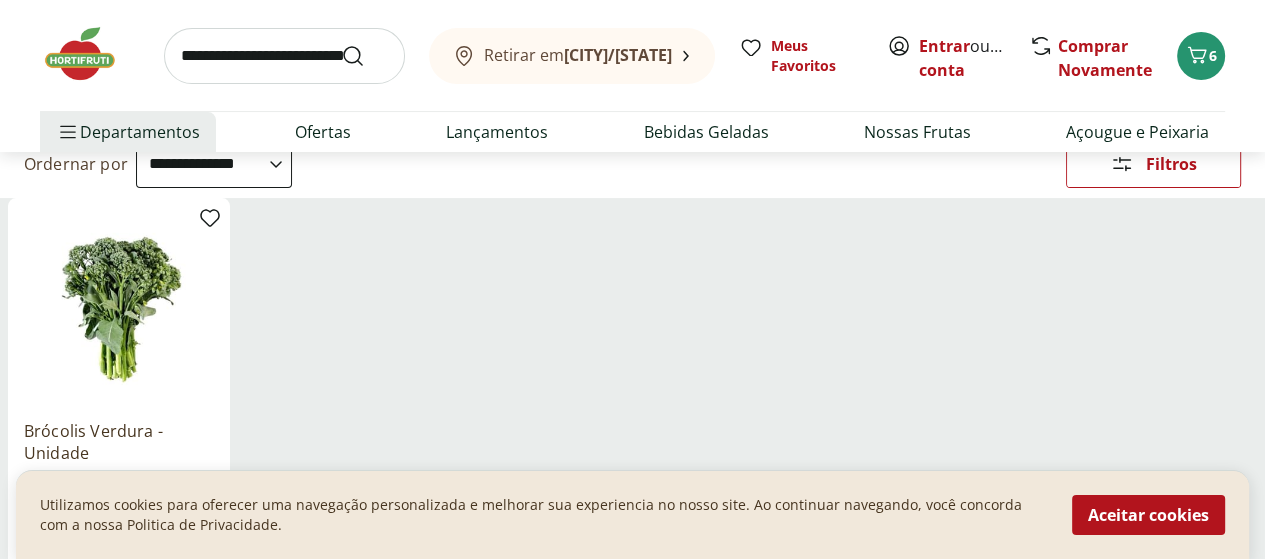 scroll, scrollTop: 100, scrollLeft: 0, axis: vertical 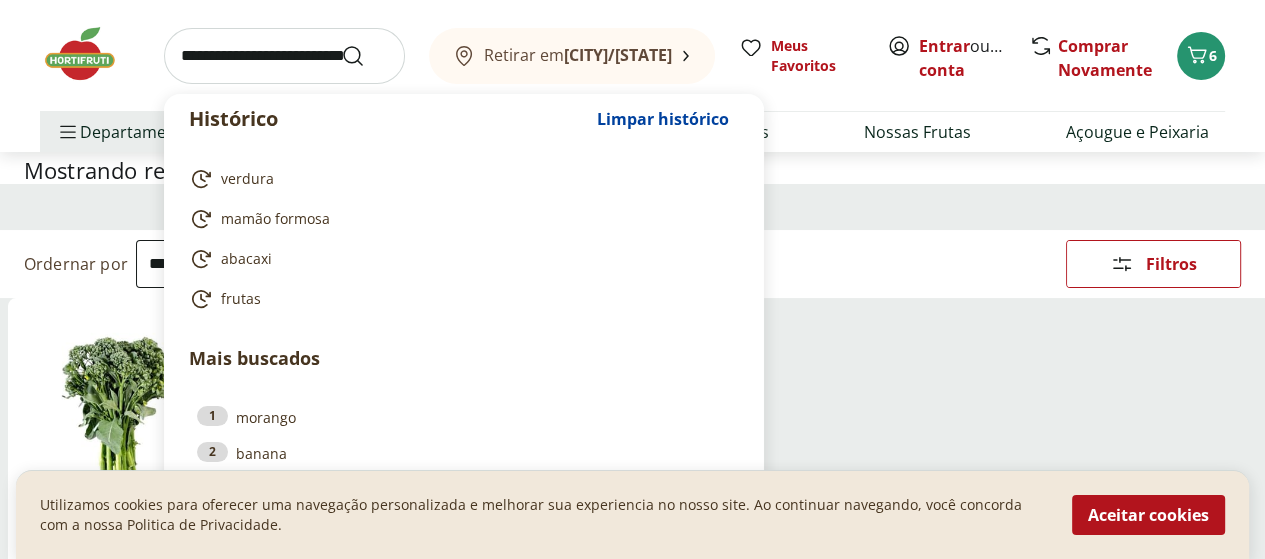 click at bounding box center [284, 56] 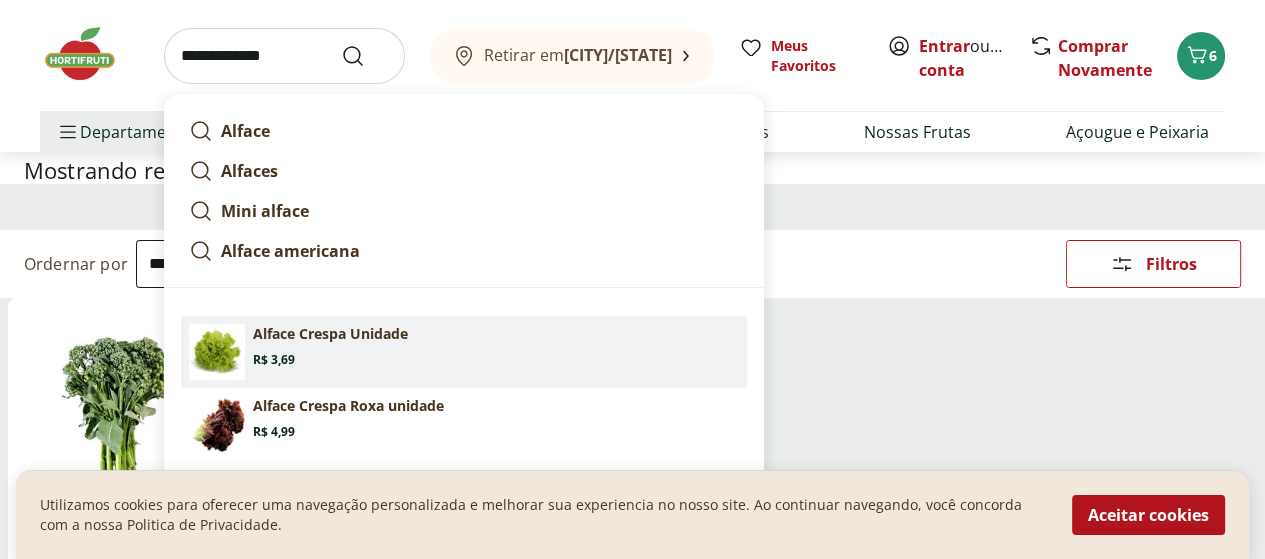 click at bounding box center [217, 352] 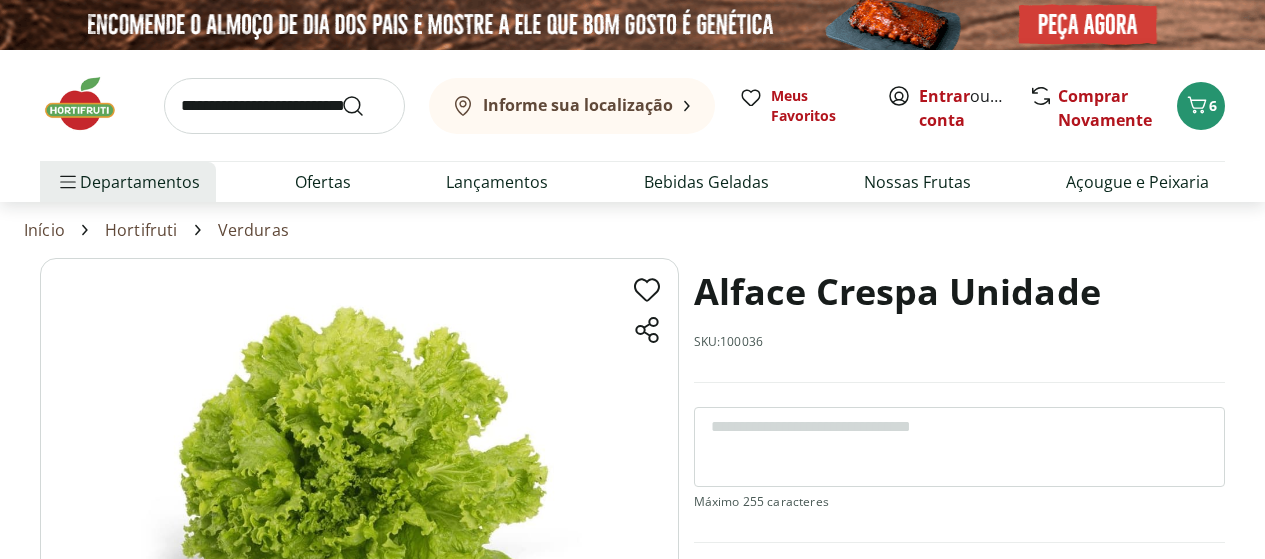 scroll, scrollTop: 0, scrollLeft: 0, axis: both 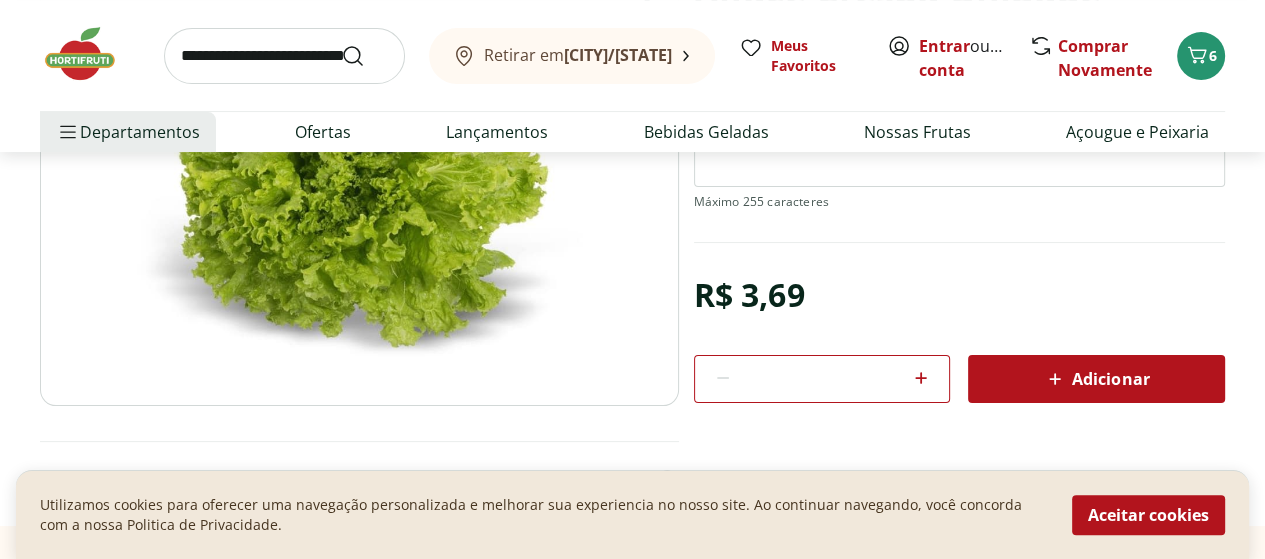 click on "Adicionar" at bounding box center [1096, 379] 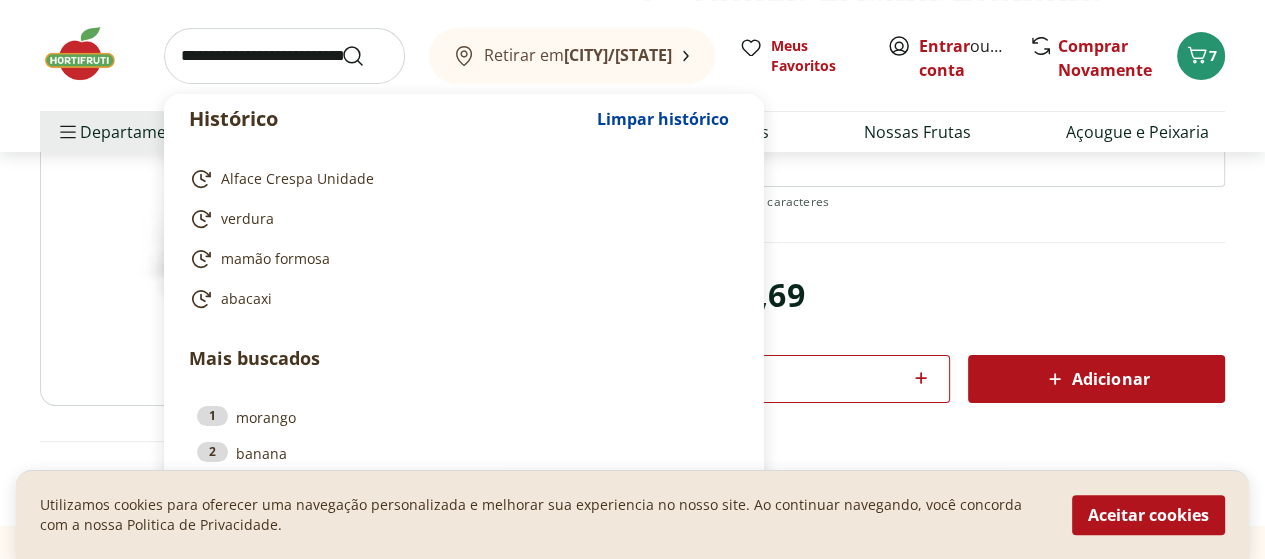 click at bounding box center (284, 56) 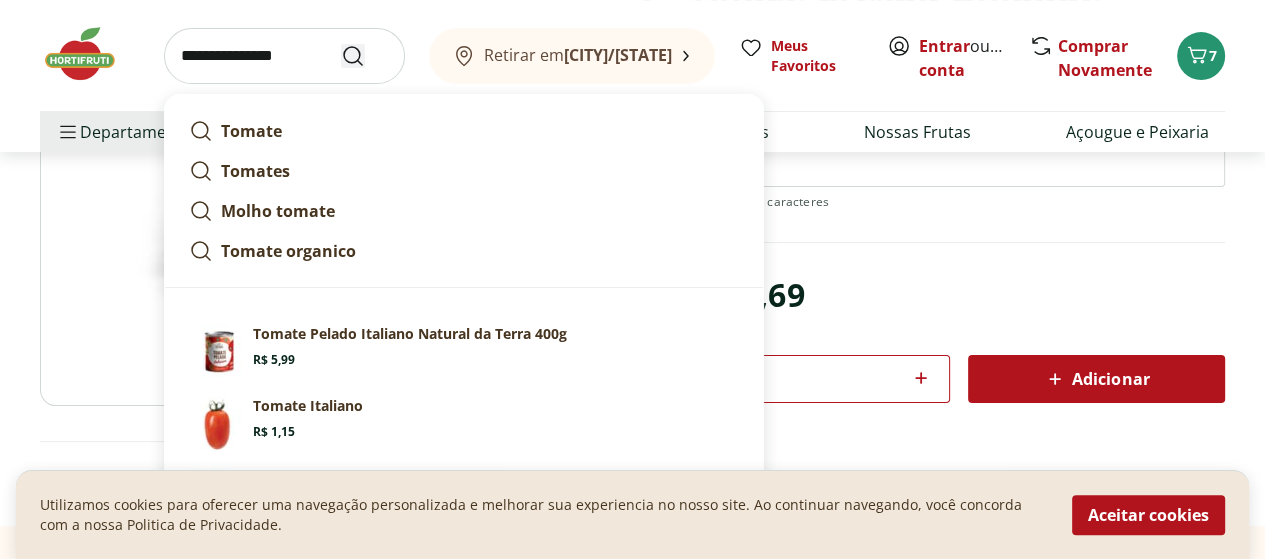 type on "**********" 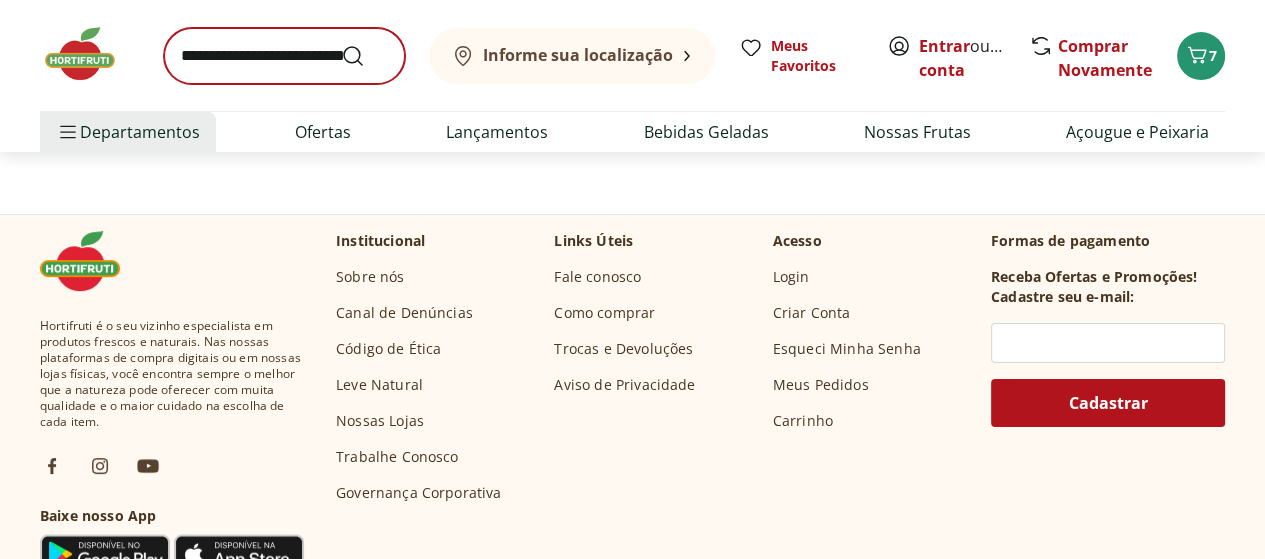 scroll, scrollTop: 0, scrollLeft: 0, axis: both 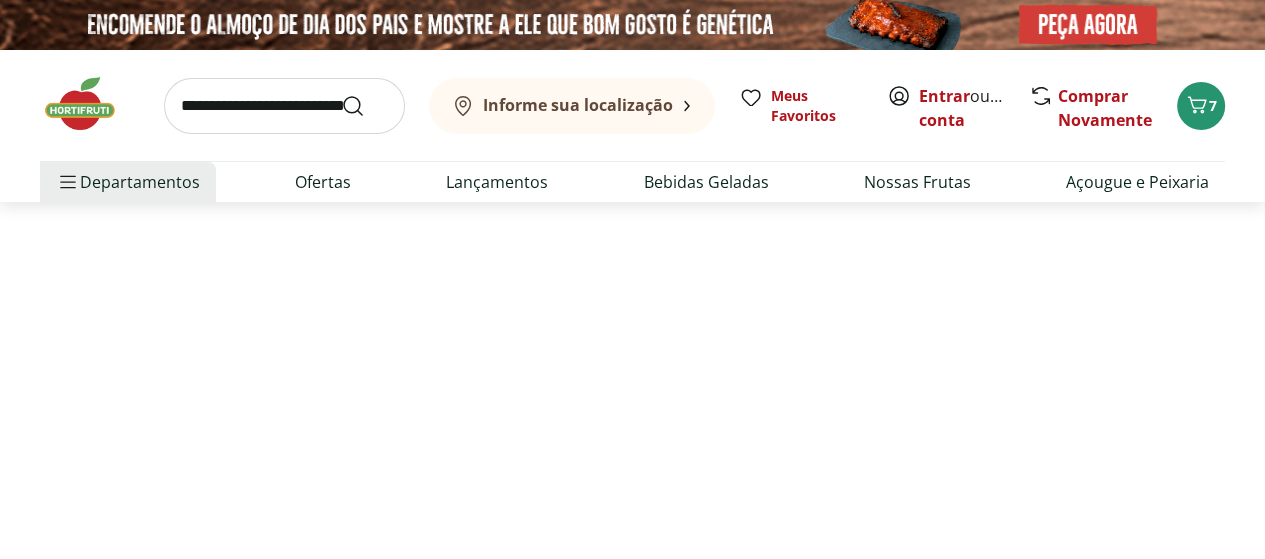 select on "**********" 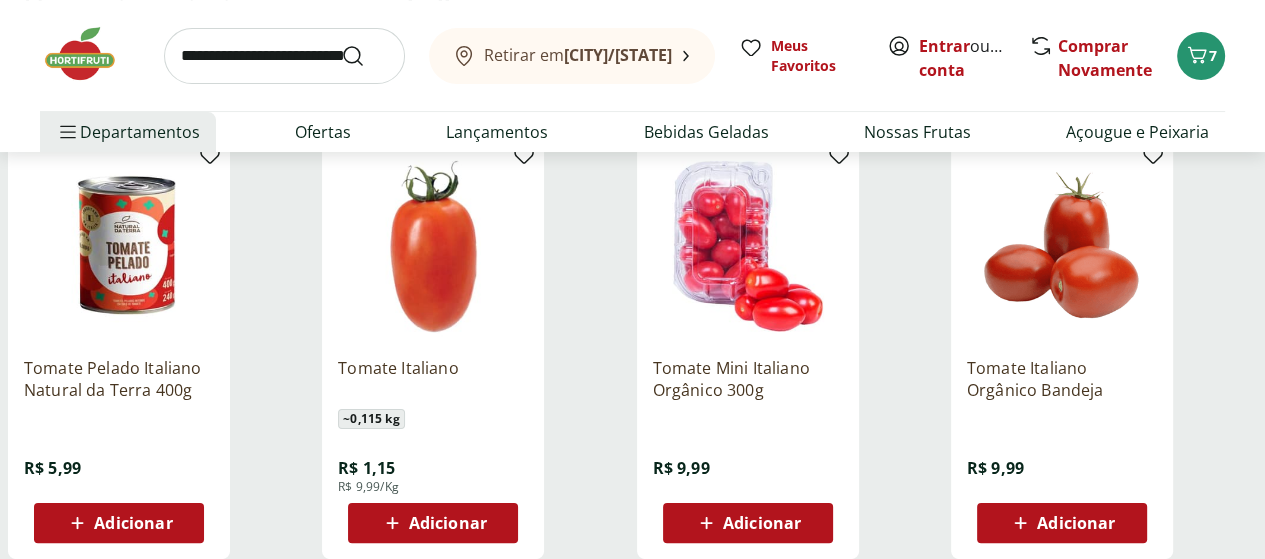 scroll, scrollTop: 300, scrollLeft: 0, axis: vertical 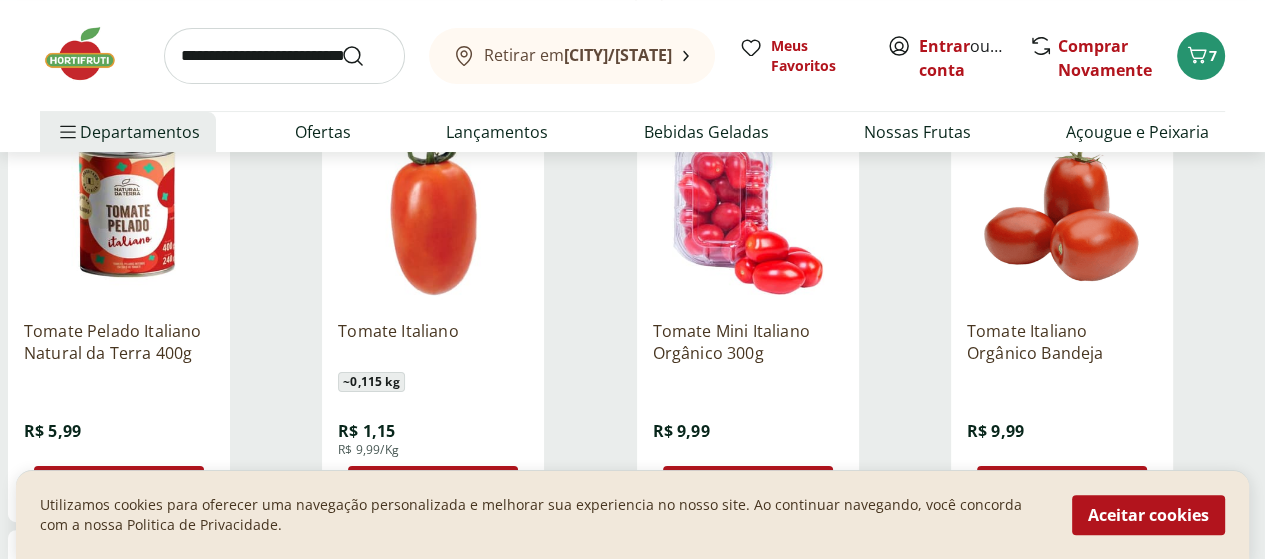 click at bounding box center (433, 209) 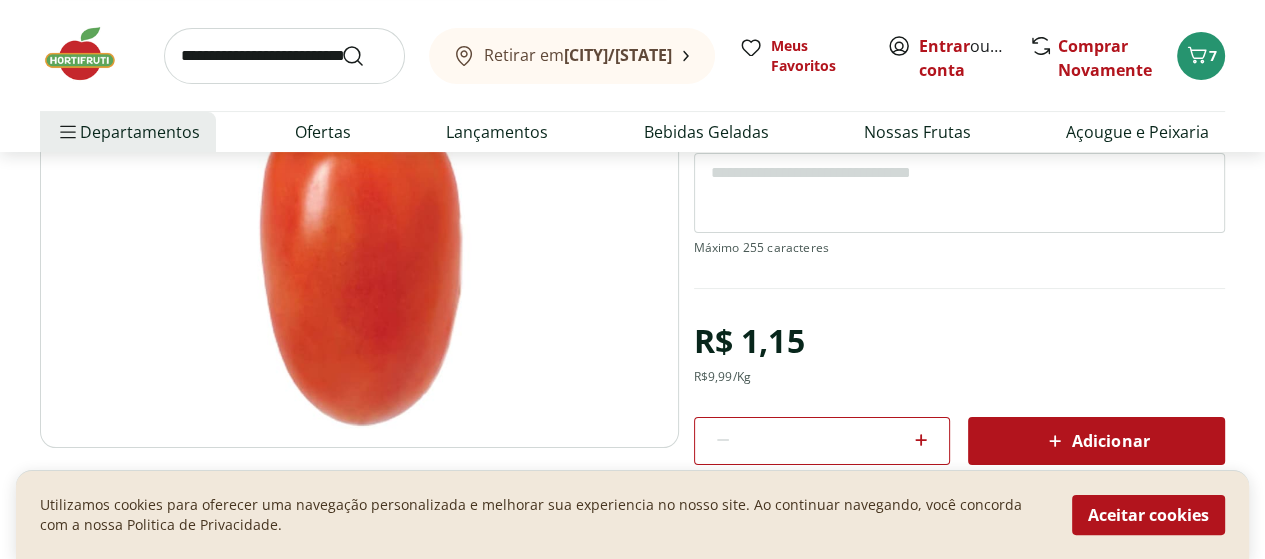 scroll, scrollTop: 300, scrollLeft: 0, axis: vertical 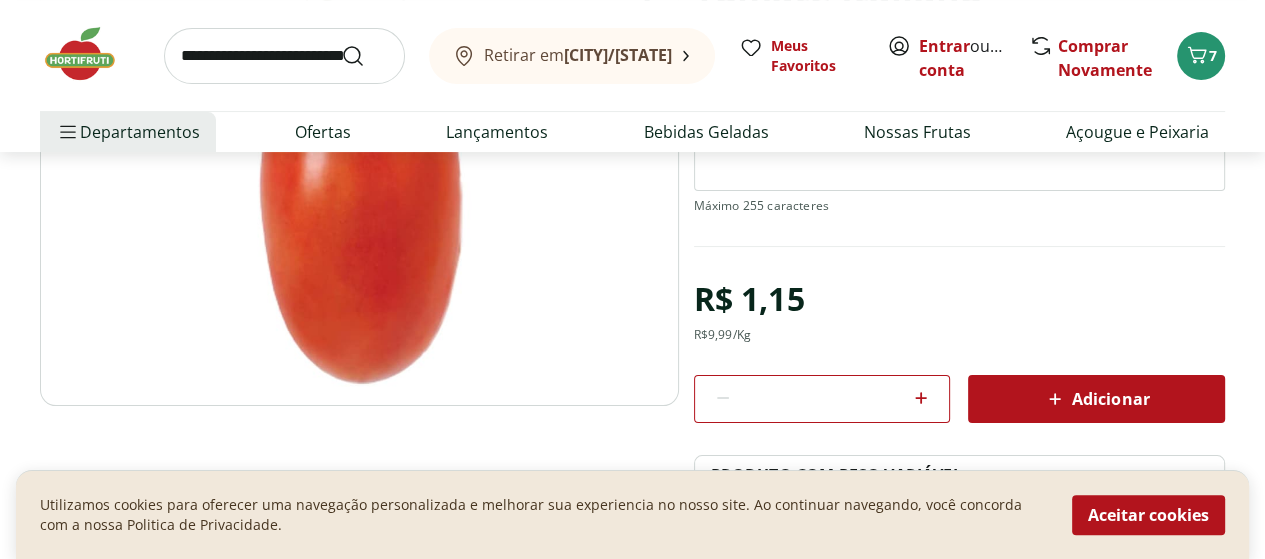 click 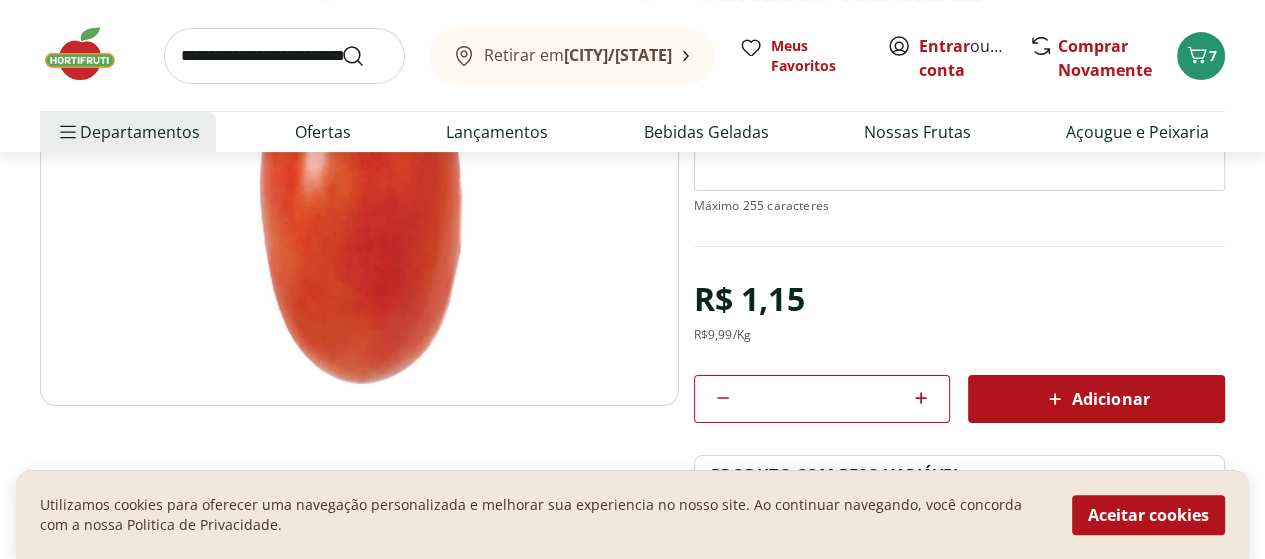 click 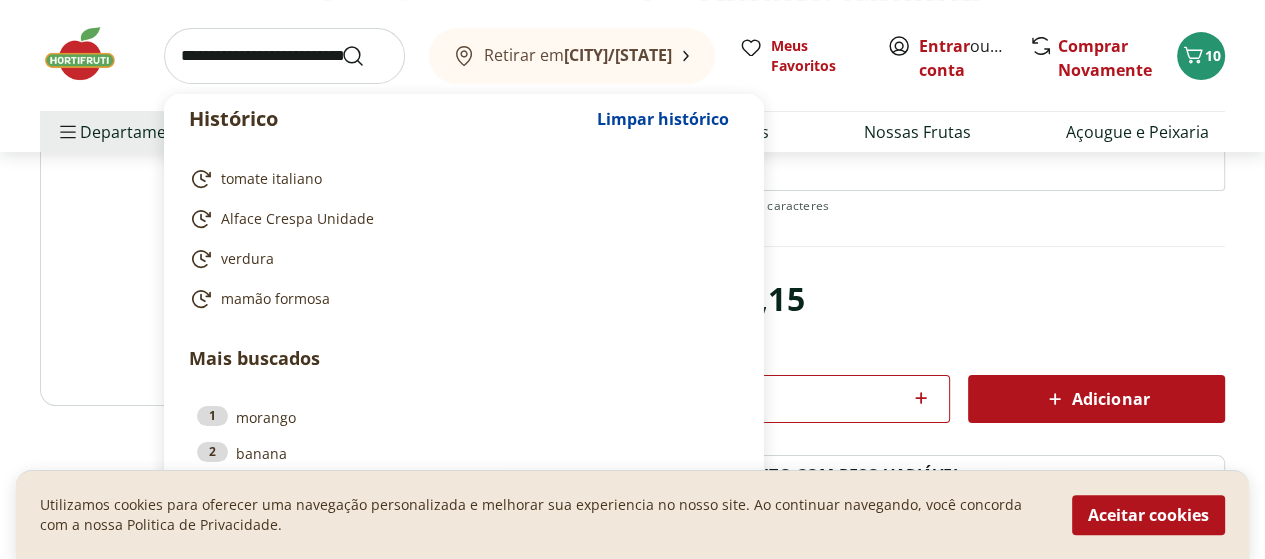 click at bounding box center [284, 56] 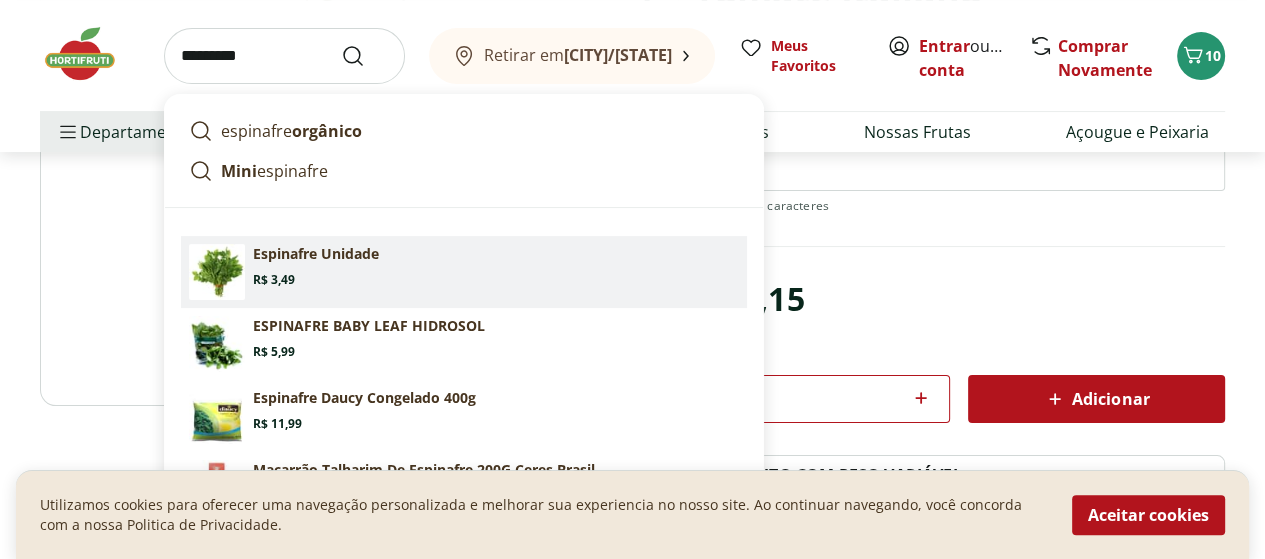 click at bounding box center [217, 272] 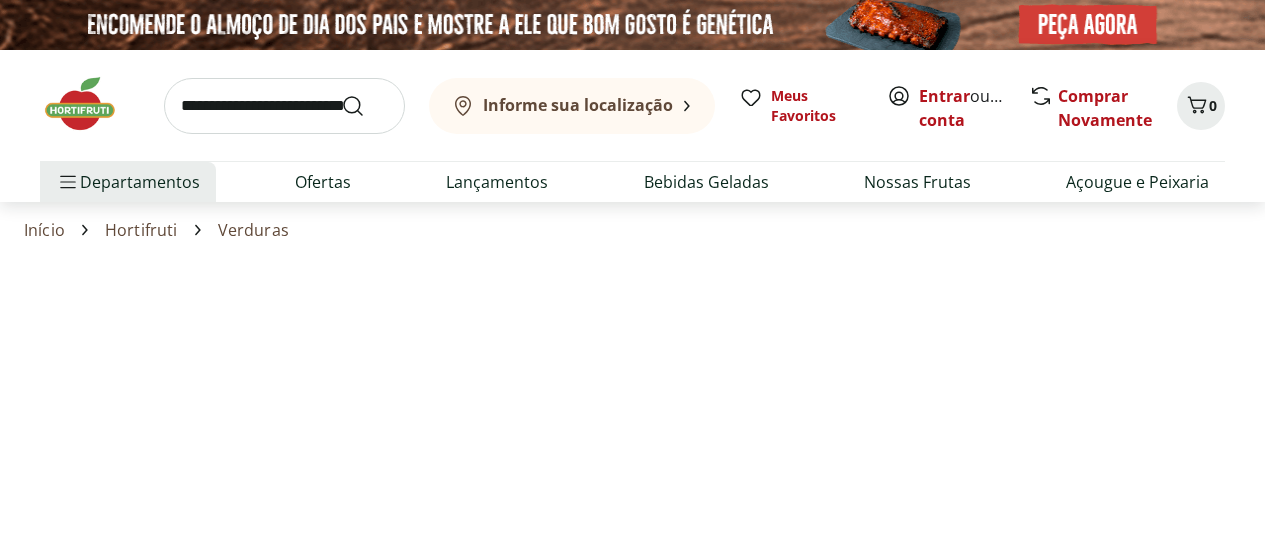 scroll, scrollTop: 0, scrollLeft: 0, axis: both 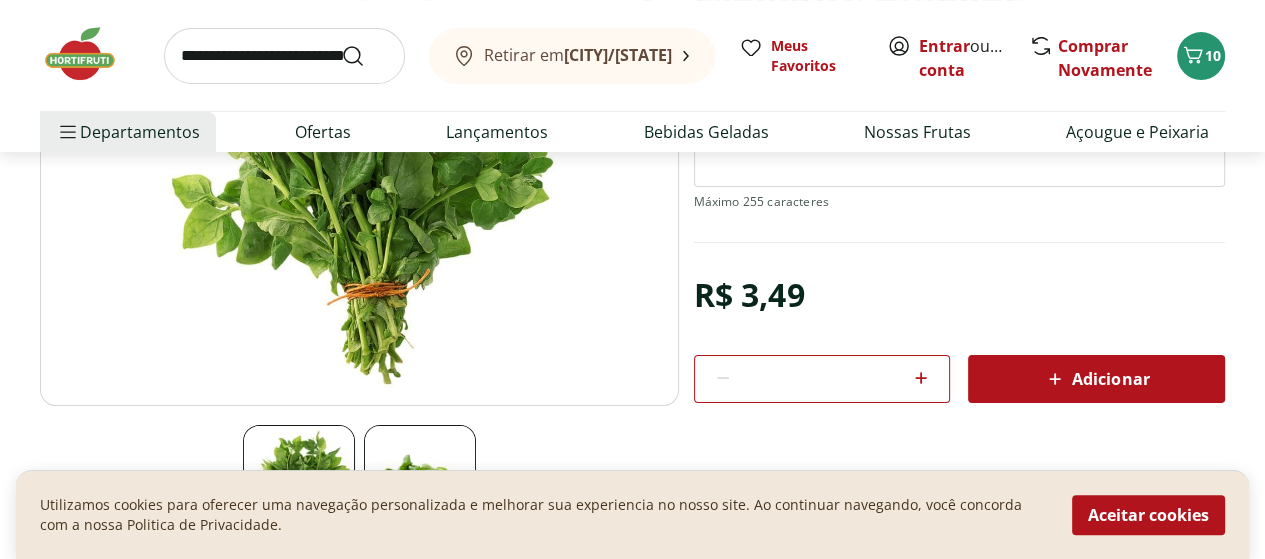 click on "Adicionar" at bounding box center [1096, 379] 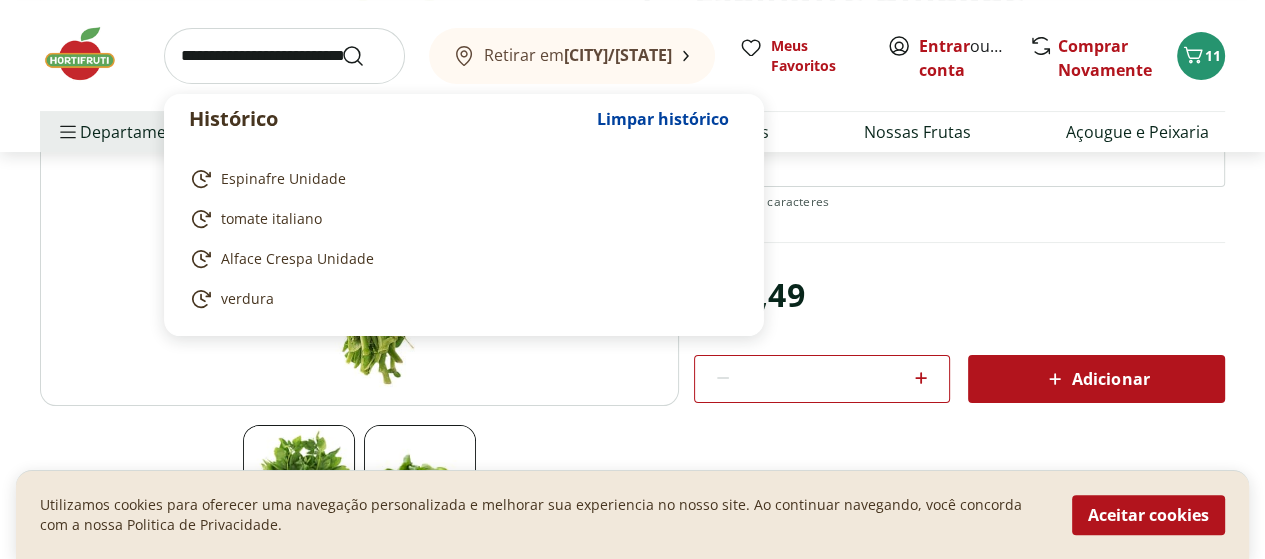 click at bounding box center (284, 56) 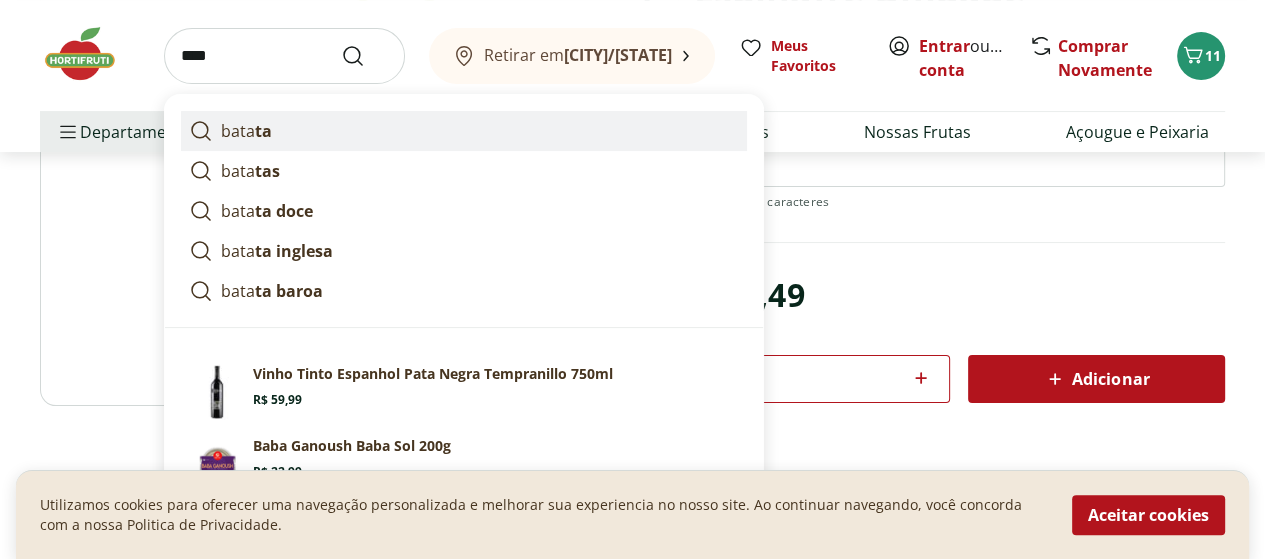 click 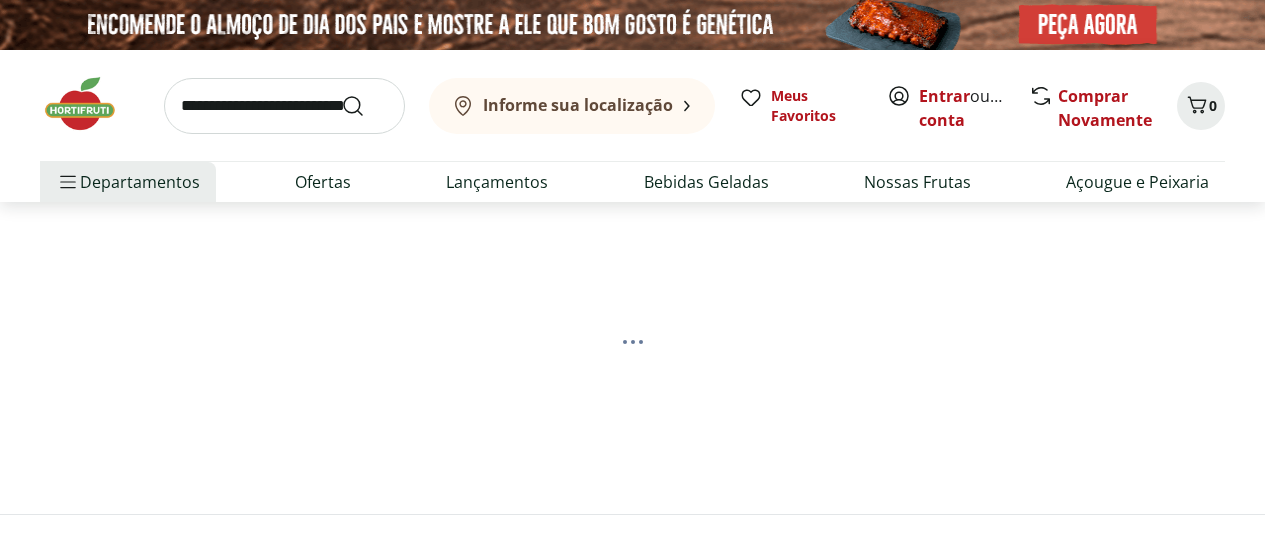 scroll, scrollTop: 0, scrollLeft: 0, axis: both 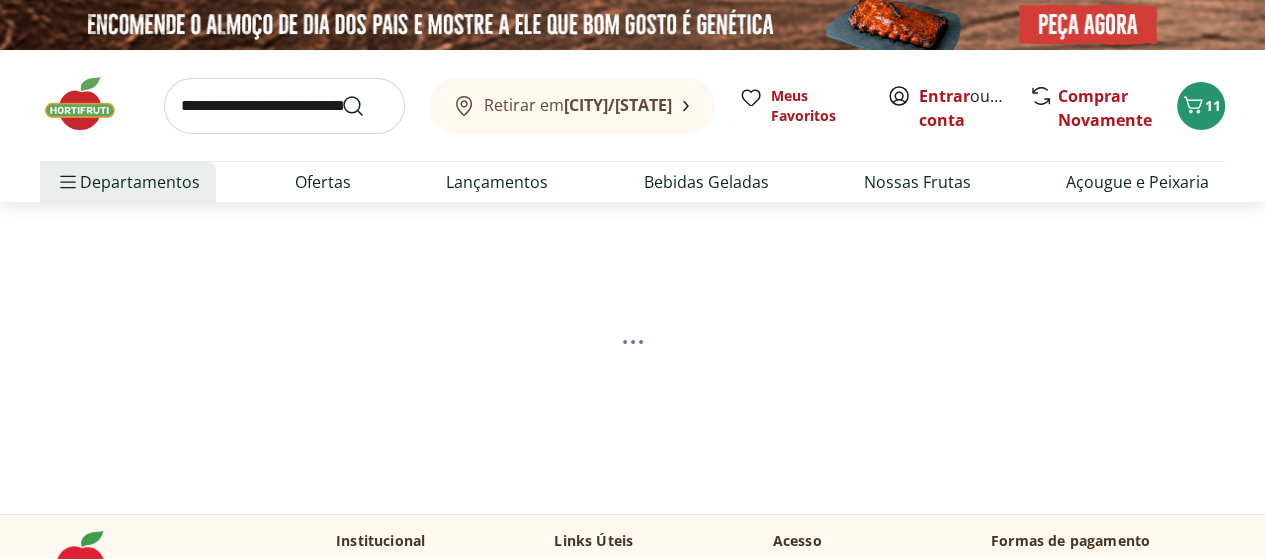 select on "**********" 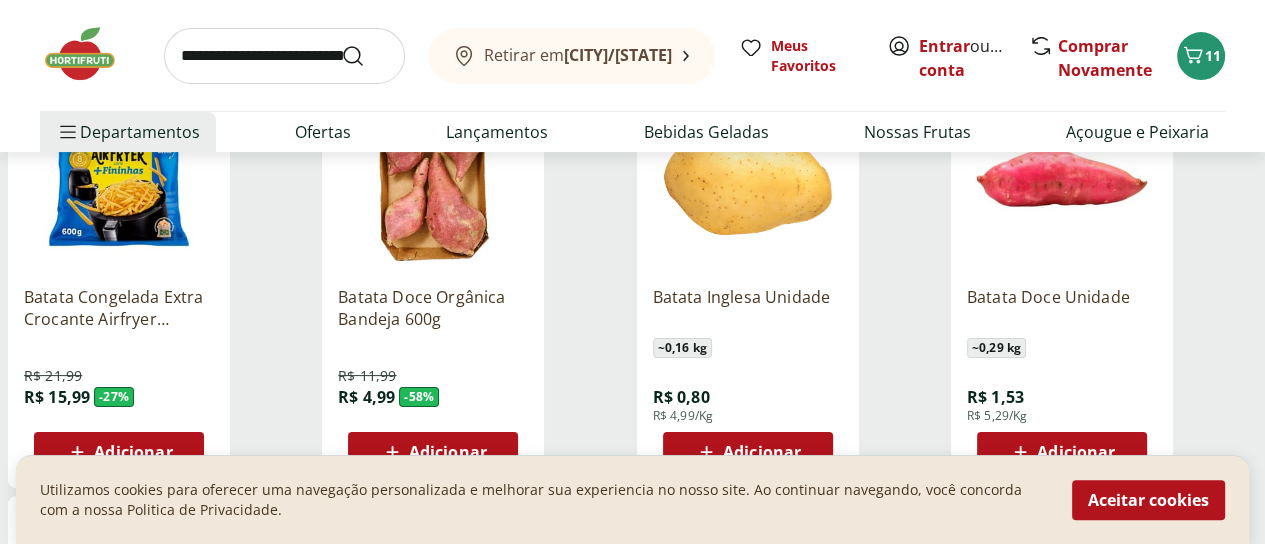 scroll, scrollTop: 300, scrollLeft: 0, axis: vertical 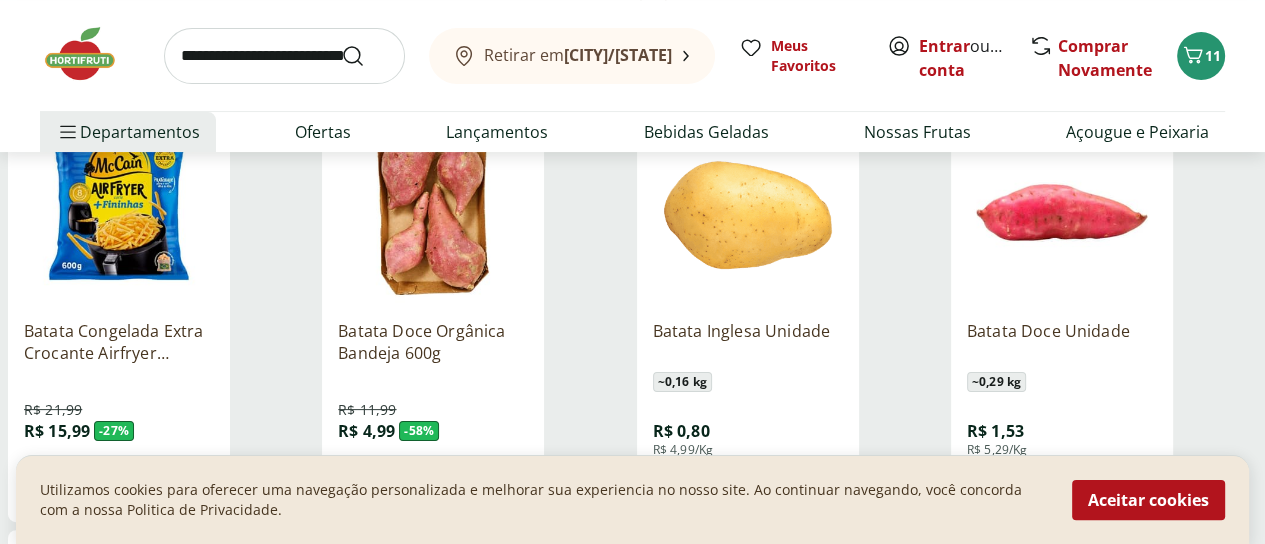 drag, startPoint x: 682, startPoint y: 273, endPoint x: 658, endPoint y: 398, distance: 127.28315 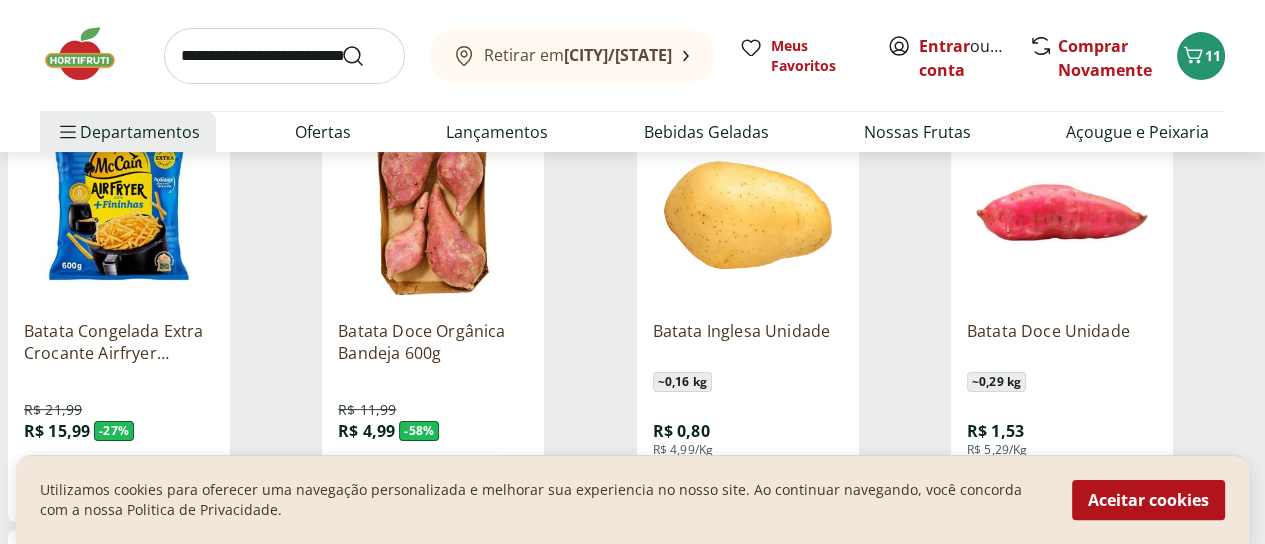 click at bounding box center (433, 382) 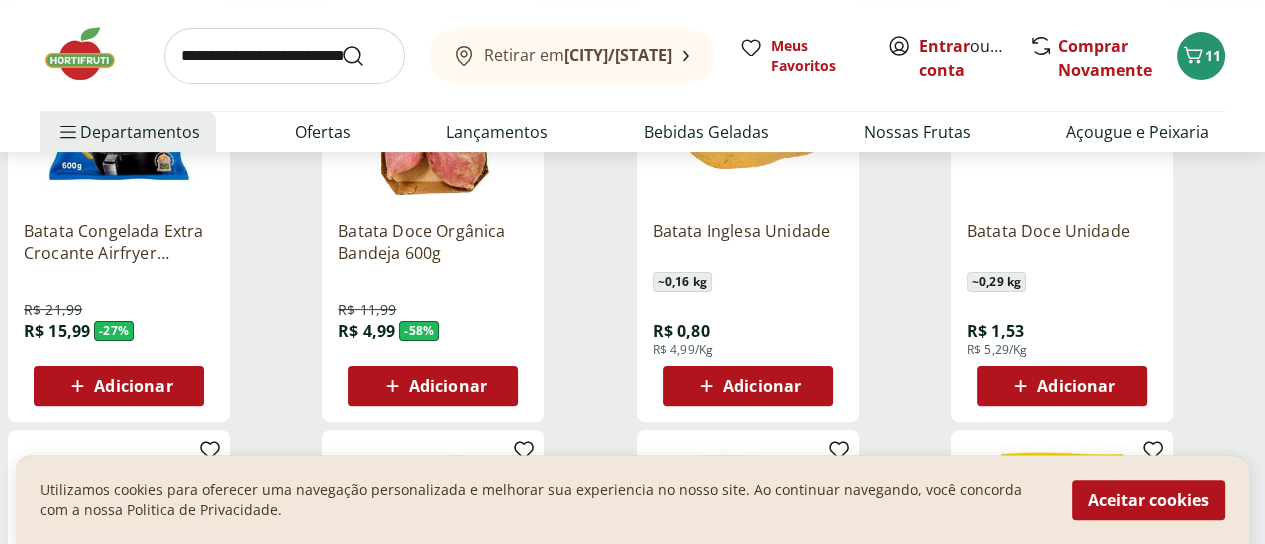 click on "Adicionar" at bounding box center [448, 386] 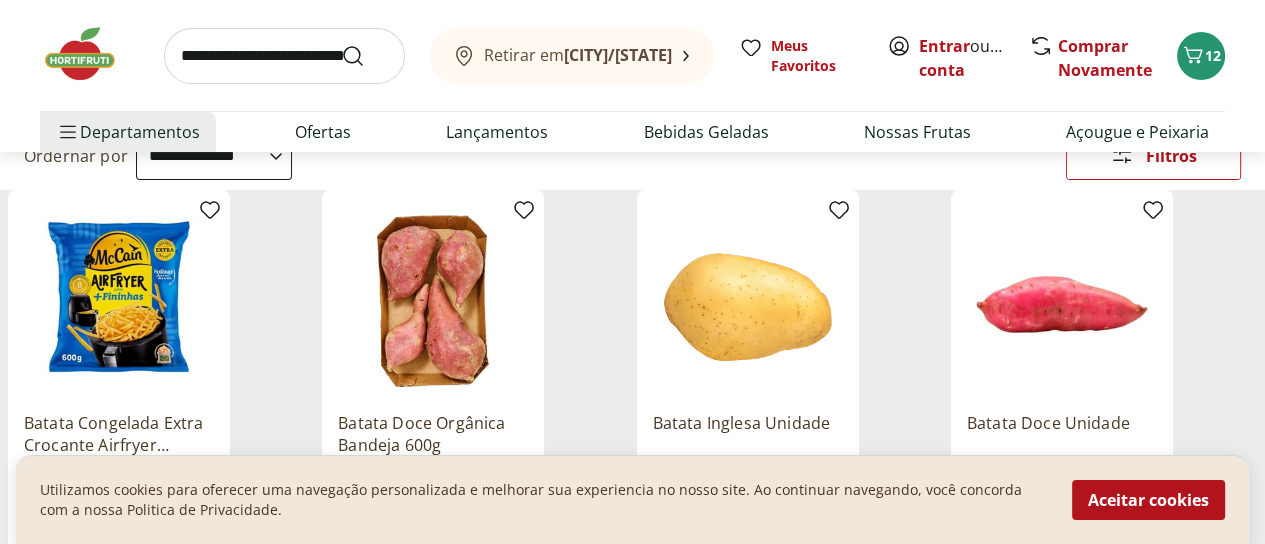 scroll, scrollTop: 200, scrollLeft: 0, axis: vertical 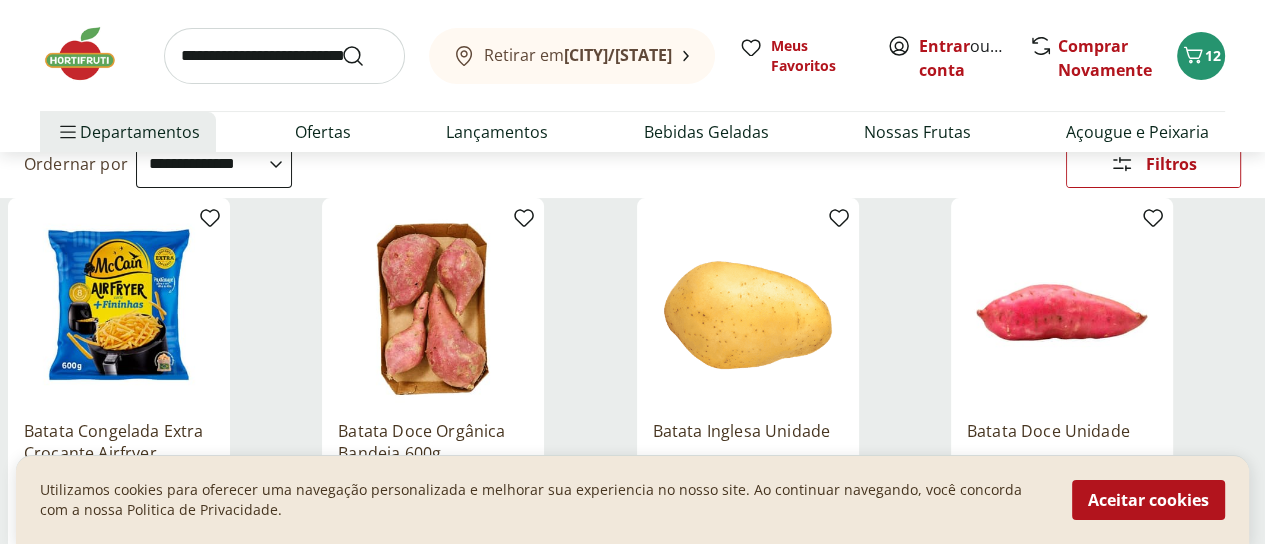 click at bounding box center [1062, 309] 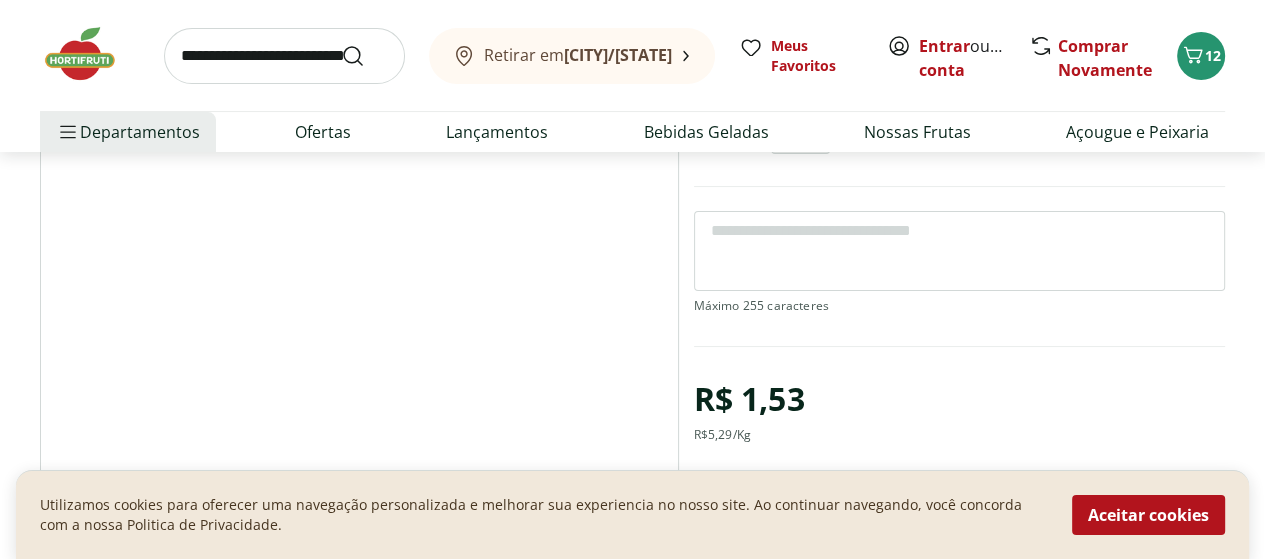 scroll, scrollTop: 300, scrollLeft: 0, axis: vertical 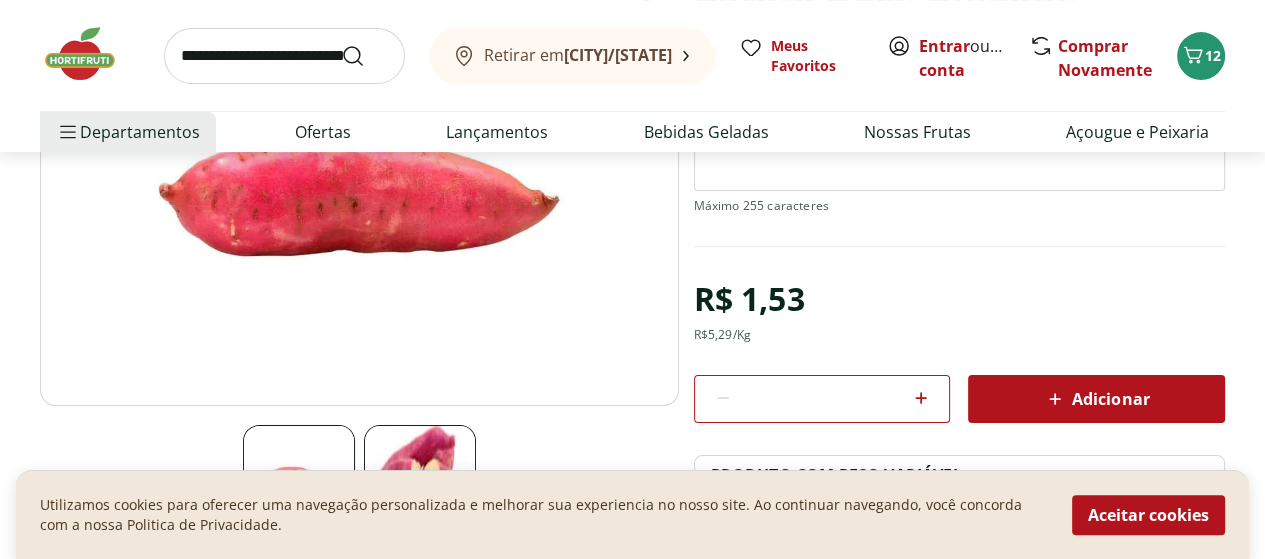 click 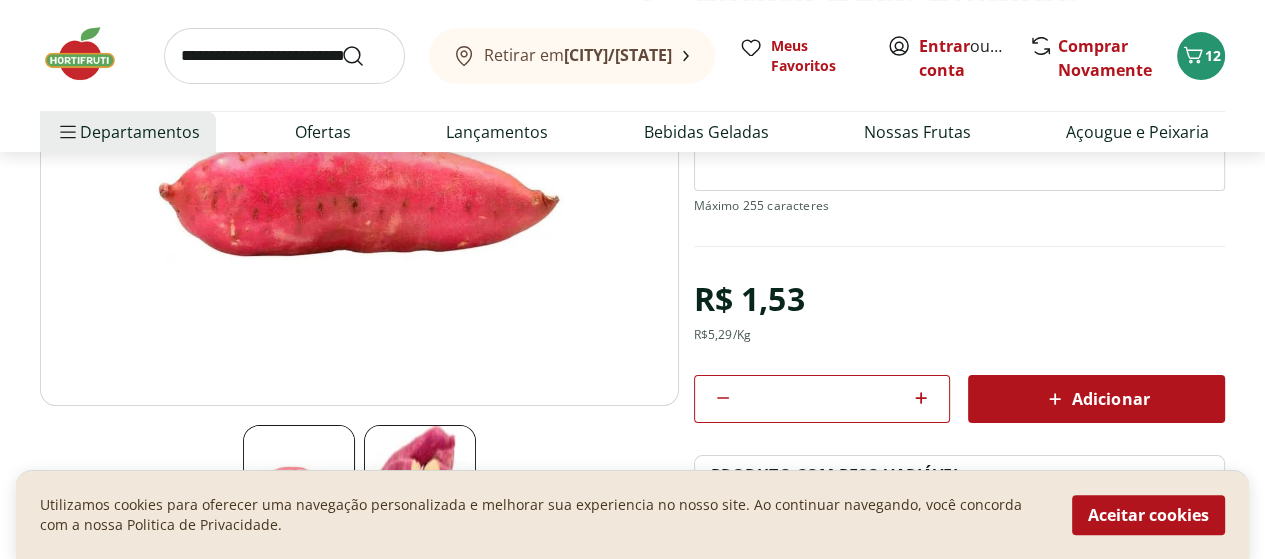 click on "Adicionar" at bounding box center [1096, 399] 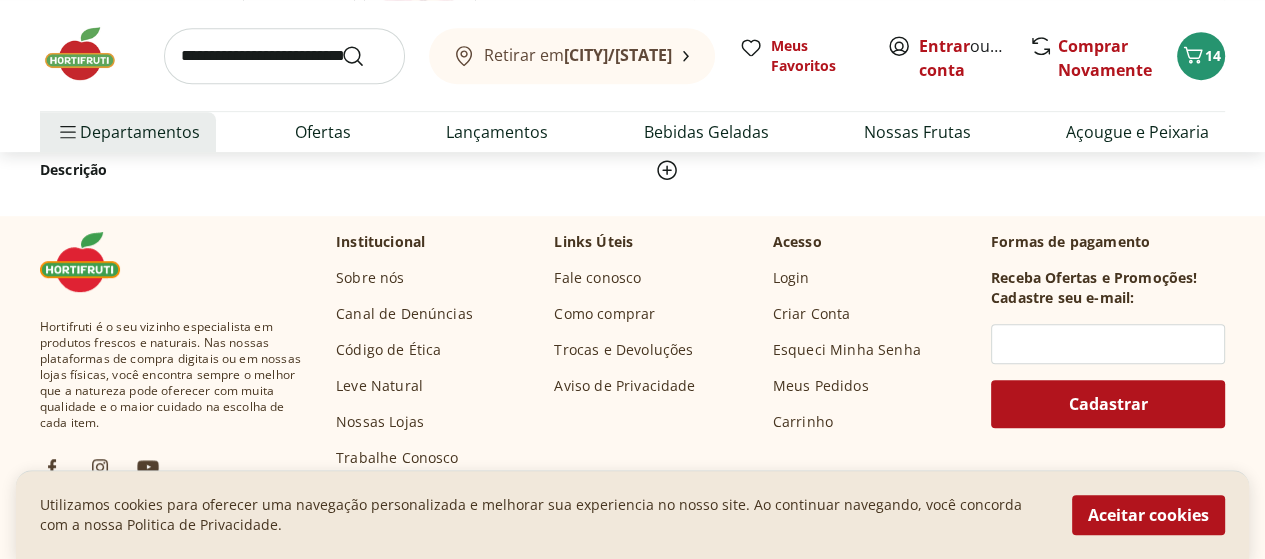 scroll, scrollTop: 800, scrollLeft: 0, axis: vertical 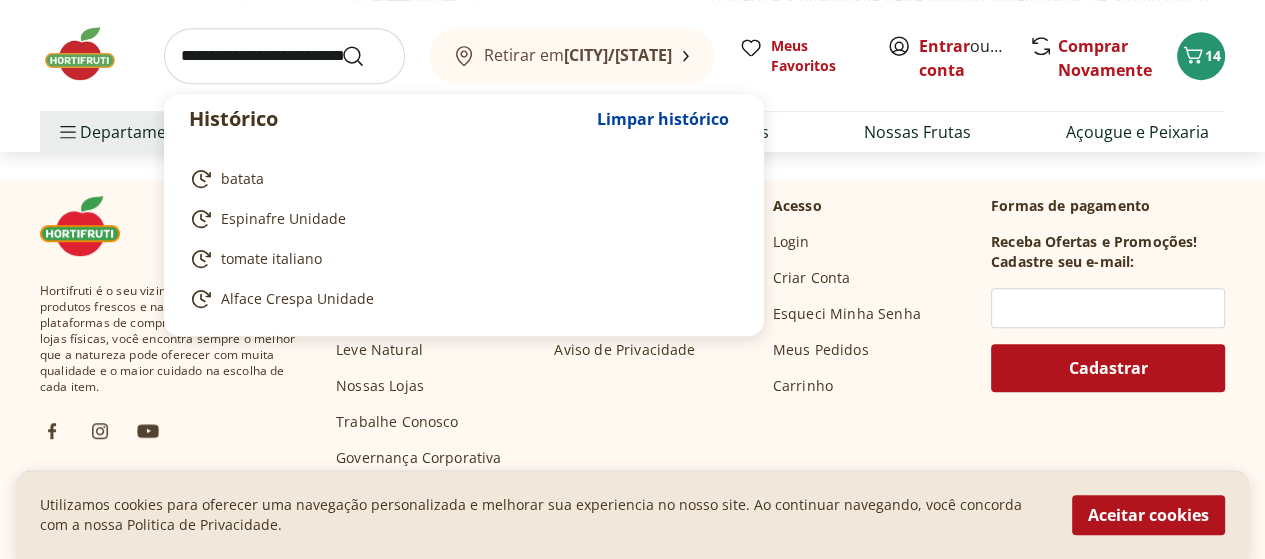 click at bounding box center (284, 56) 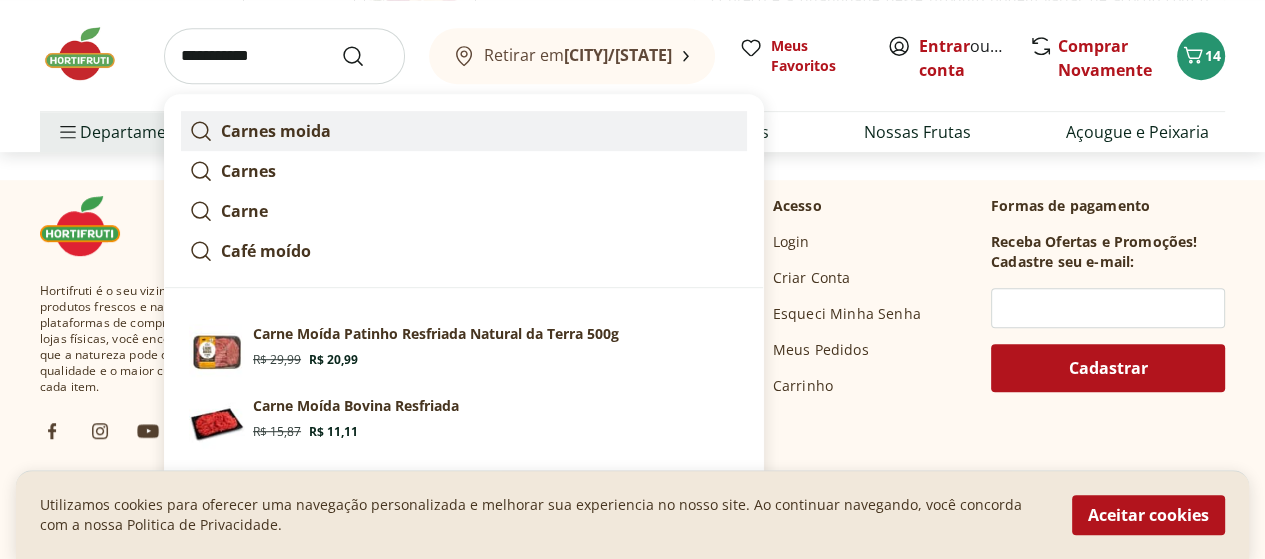 click 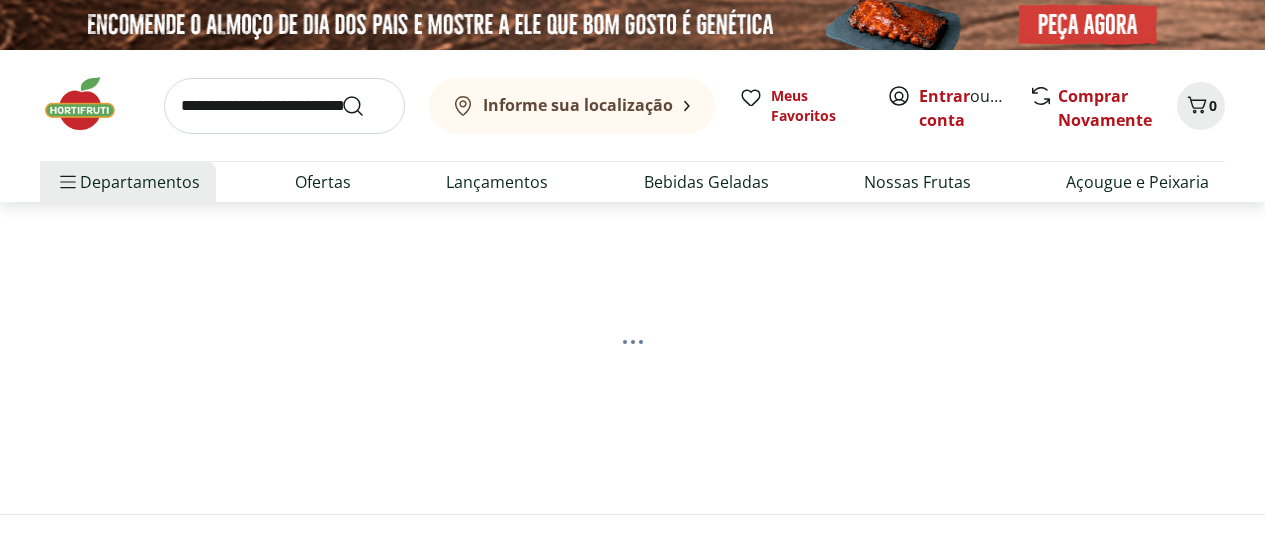 scroll, scrollTop: 0, scrollLeft: 0, axis: both 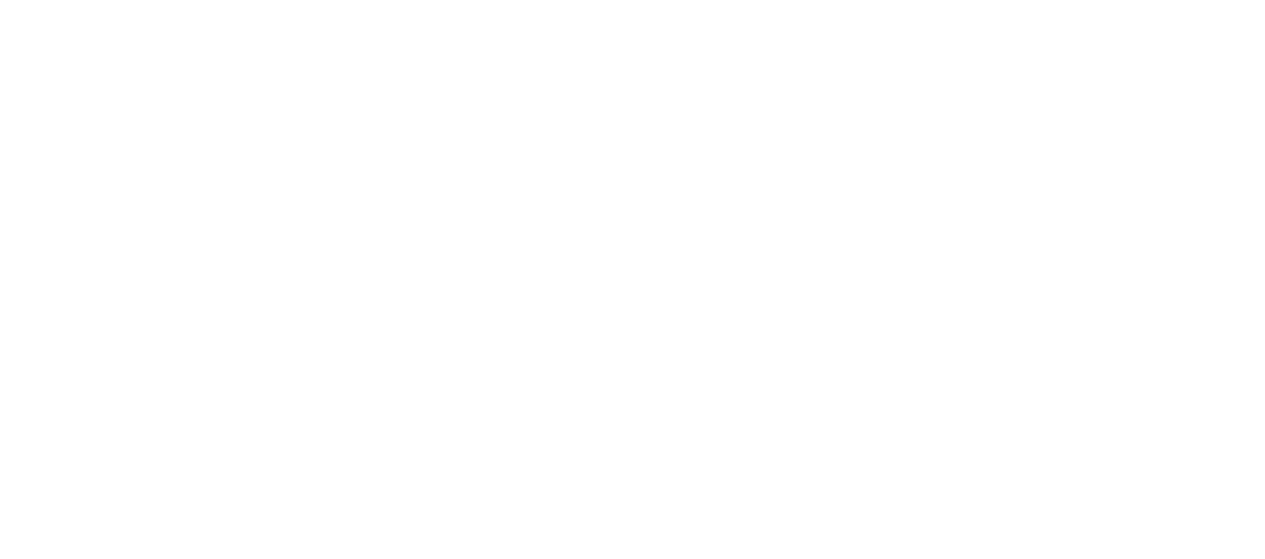 select on "**********" 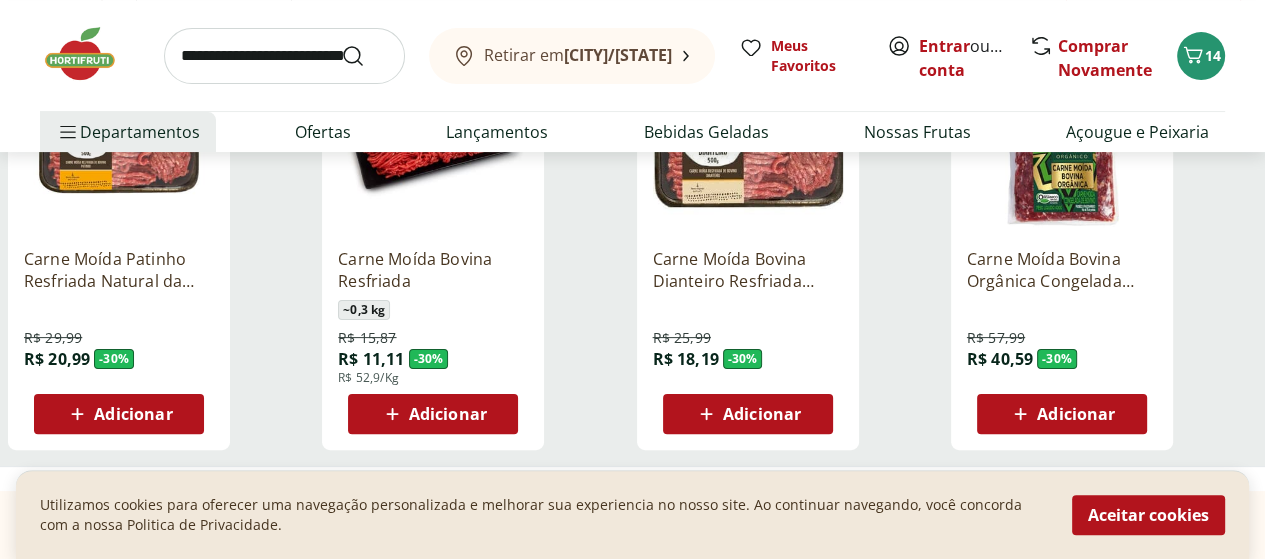 scroll, scrollTop: 400, scrollLeft: 0, axis: vertical 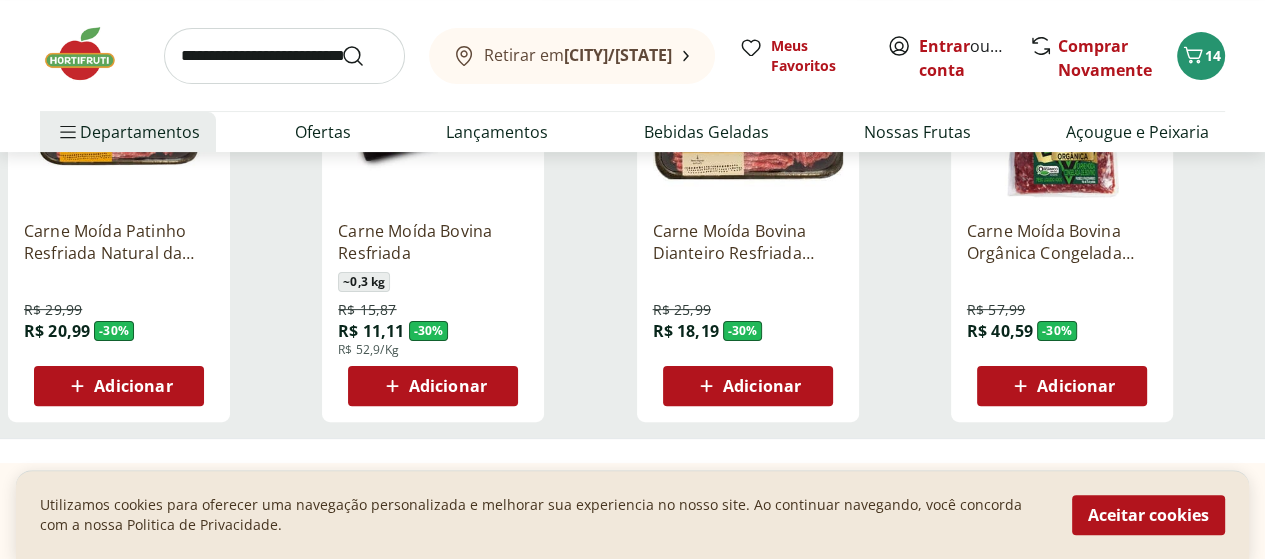 click on "Adicionar" at bounding box center [133, 386] 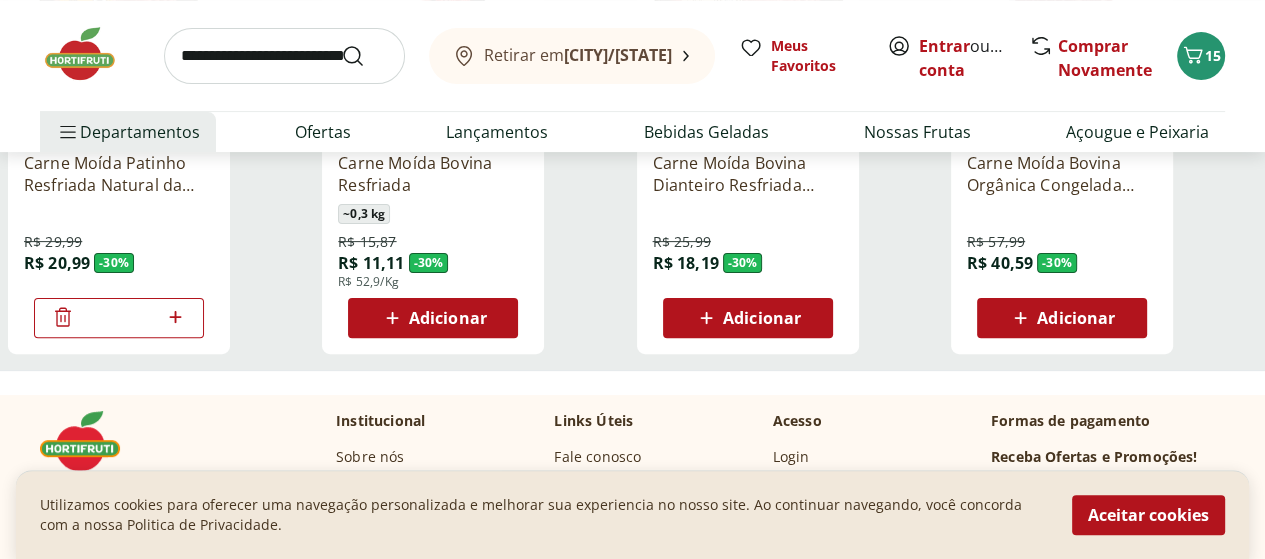 scroll, scrollTop: 500, scrollLeft: 0, axis: vertical 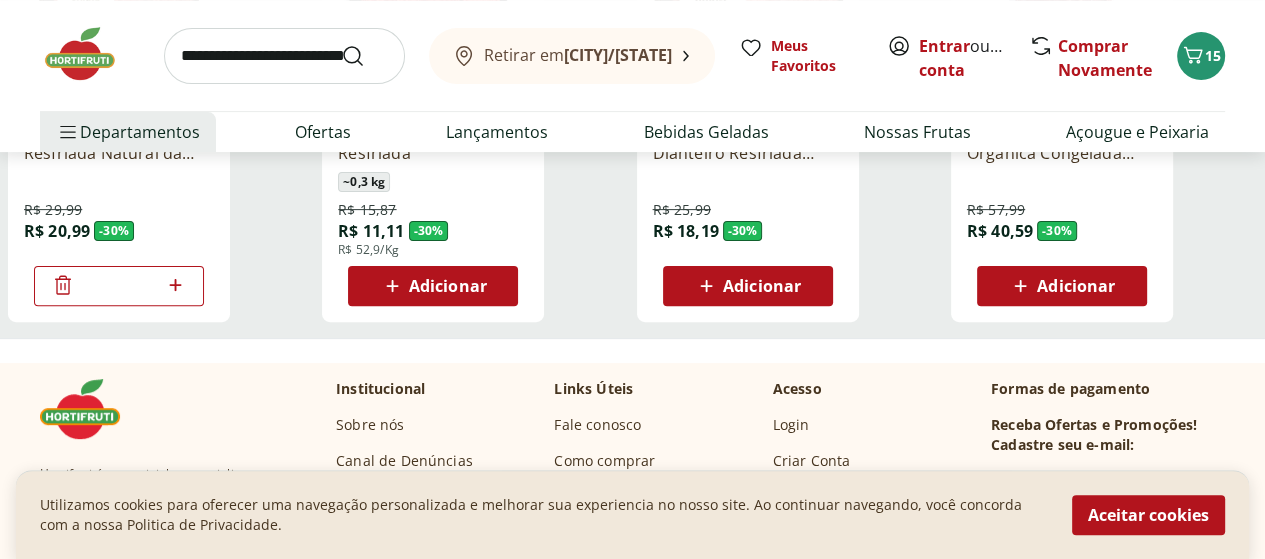 click on "Adicionar" at bounding box center [448, 286] 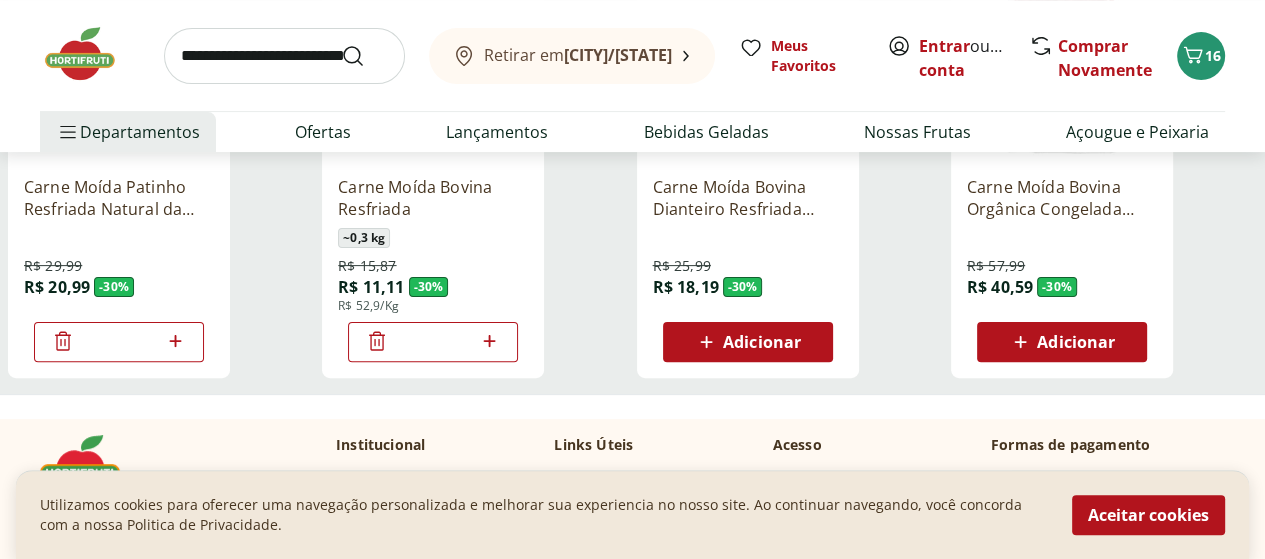 scroll, scrollTop: 400, scrollLeft: 0, axis: vertical 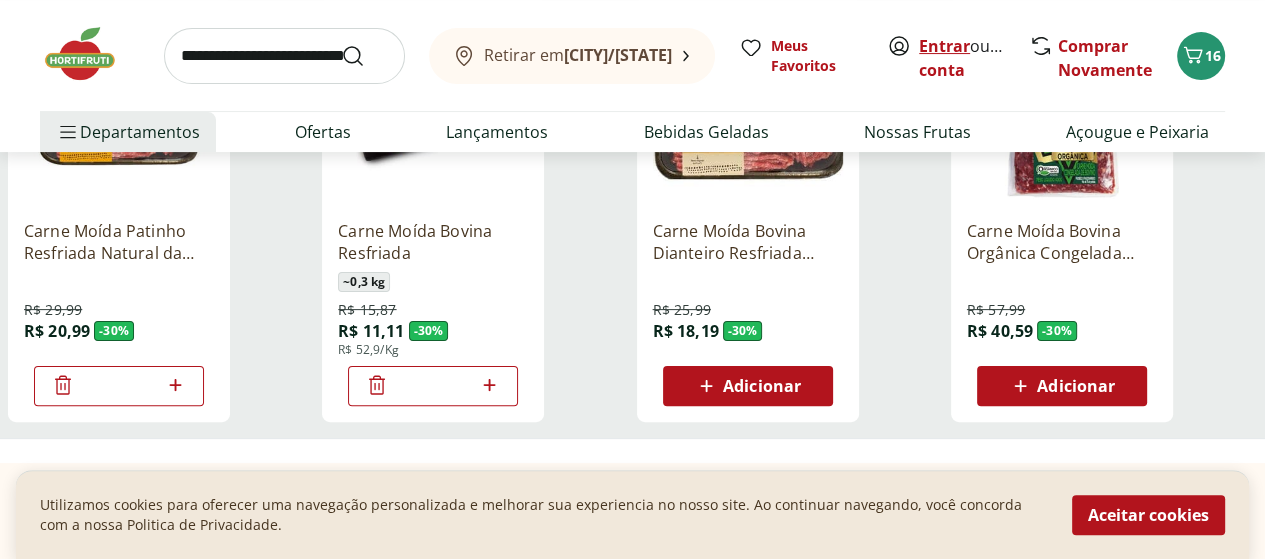 click on "Entrar" at bounding box center [944, 46] 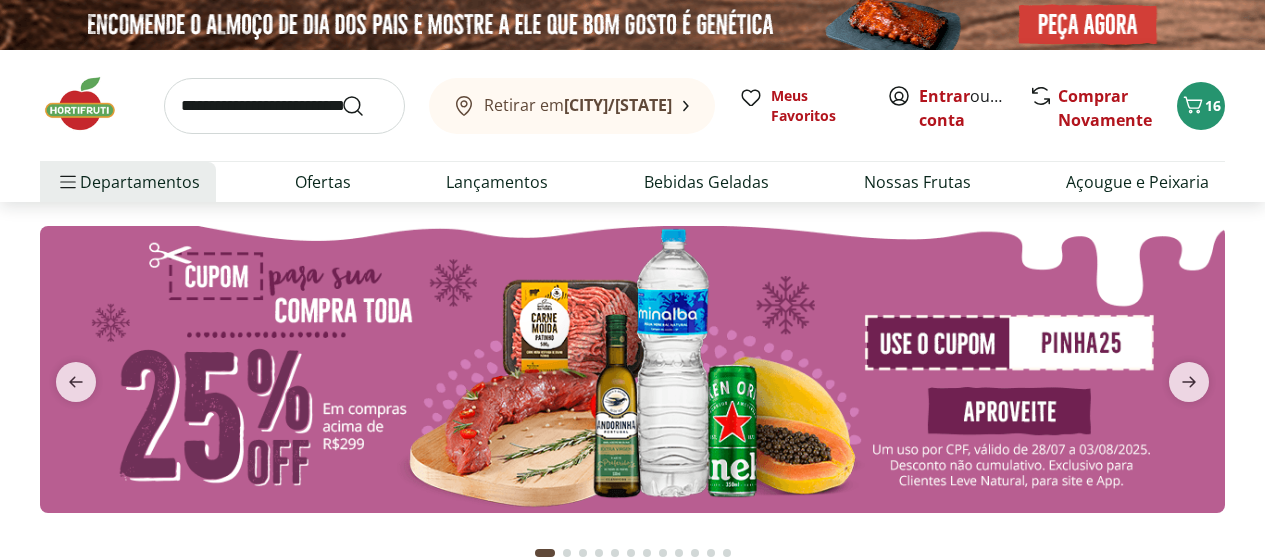 scroll, scrollTop: 0, scrollLeft: 0, axis: both 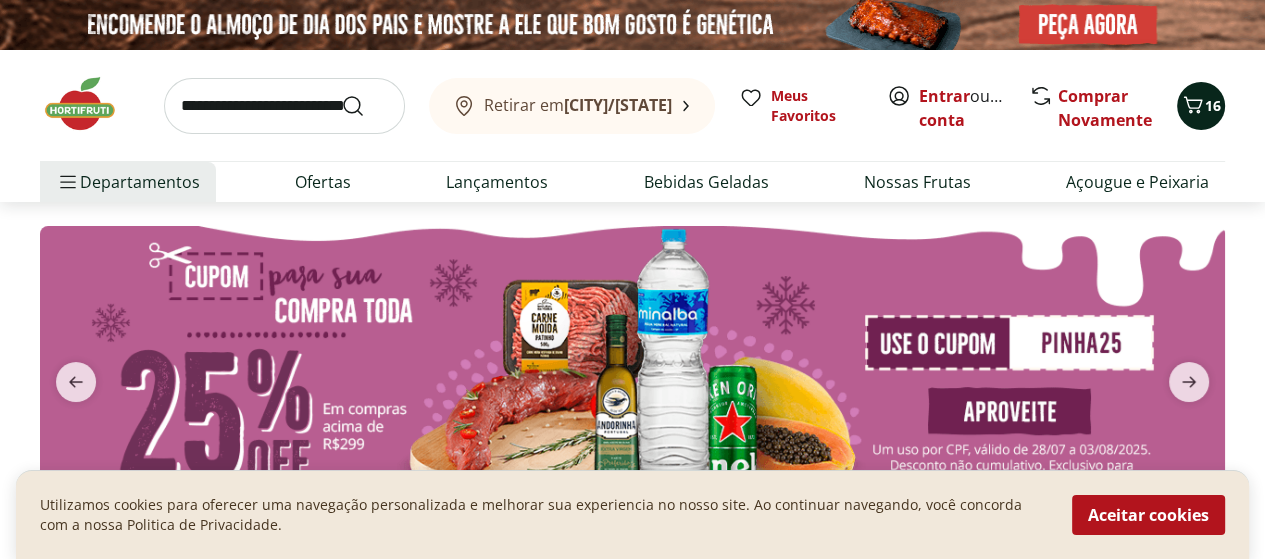 click 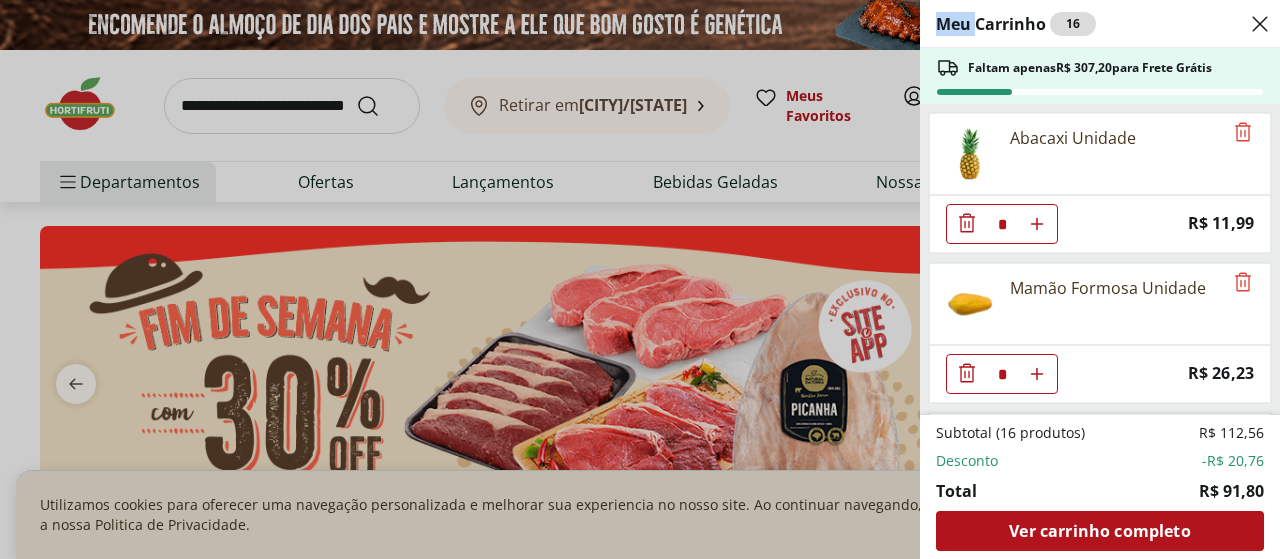 click on "Meu Carrinho 16 Faltam apenas  R$ 307,20  para Frete Grátis Abacaxi Unidade * Price: R$ 11,99 Mamão Formosa Unidade * Price: R$ 26,23 Cenoura Unidade * Price: R$ 0,70 Alface Crespa Unidade * Price: R$ 3,69 Tomate Italiano * Price: R$ 1,15 Espinafre Unidade * Price: R$ 3,49 Batata Doce Orgânica Bandeja 600g * Original price: R$ 11,99 Price: R$ 4,99 Batata Doce Unidade * Price: R$ 1,53 Carne Moída Patinho Resfriada Natural da Terra 500g * Original price: R$ 29,99 Price: R$ 20,99 Carne Moída Bovina Resfriada * Original price: R$ 15,87 Price: R$ 11,11 Subtotal (16 produtos) R$ 112,56 Desconto -R$ 20,76 Total R$ 91,80 Ver carrinho completo" at bounding box center [640, 279] 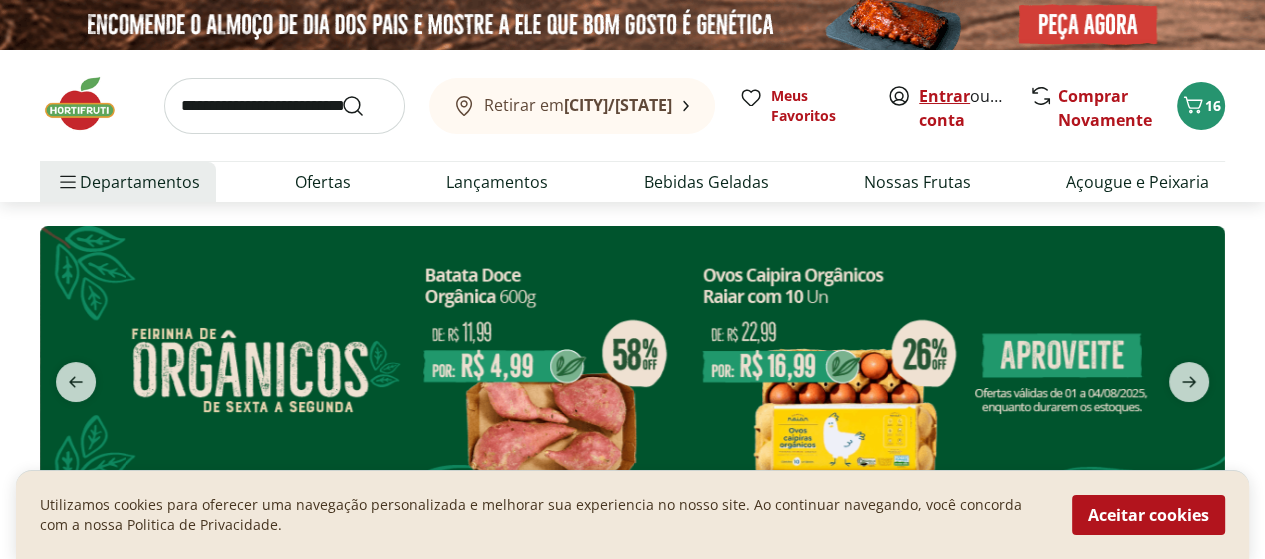 click on "Entrar" at bounding box center [944, 96] 